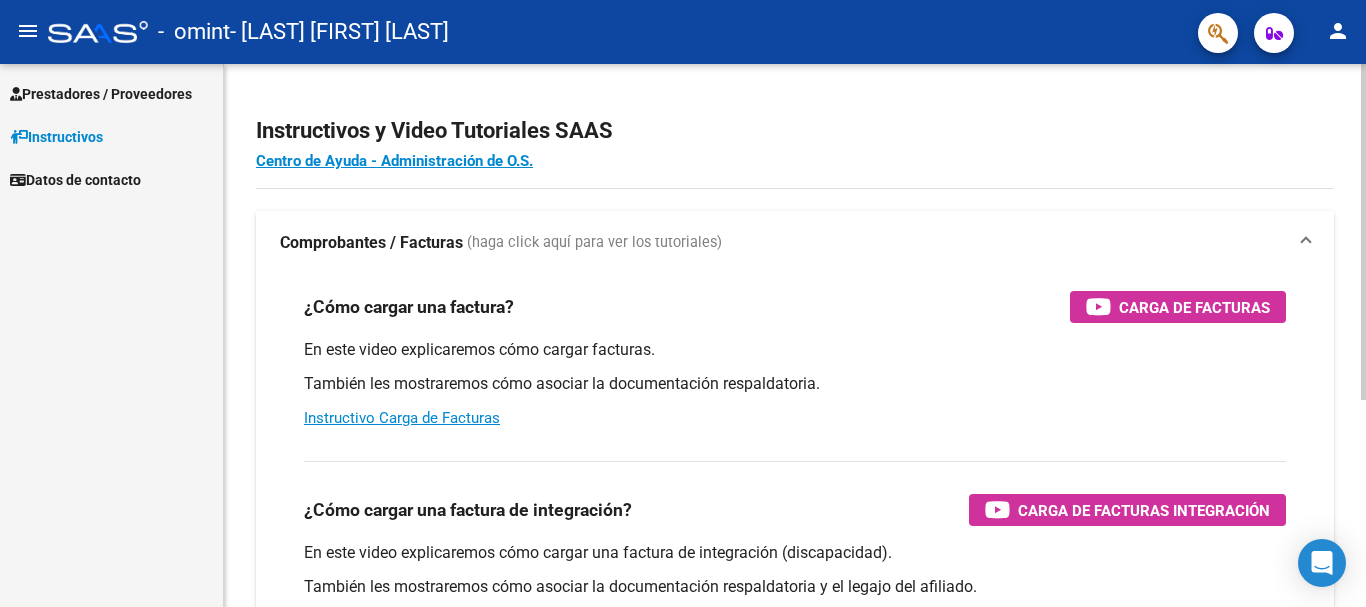 scroll, scrollTop: 0, scrollLeft: 0, axis: both 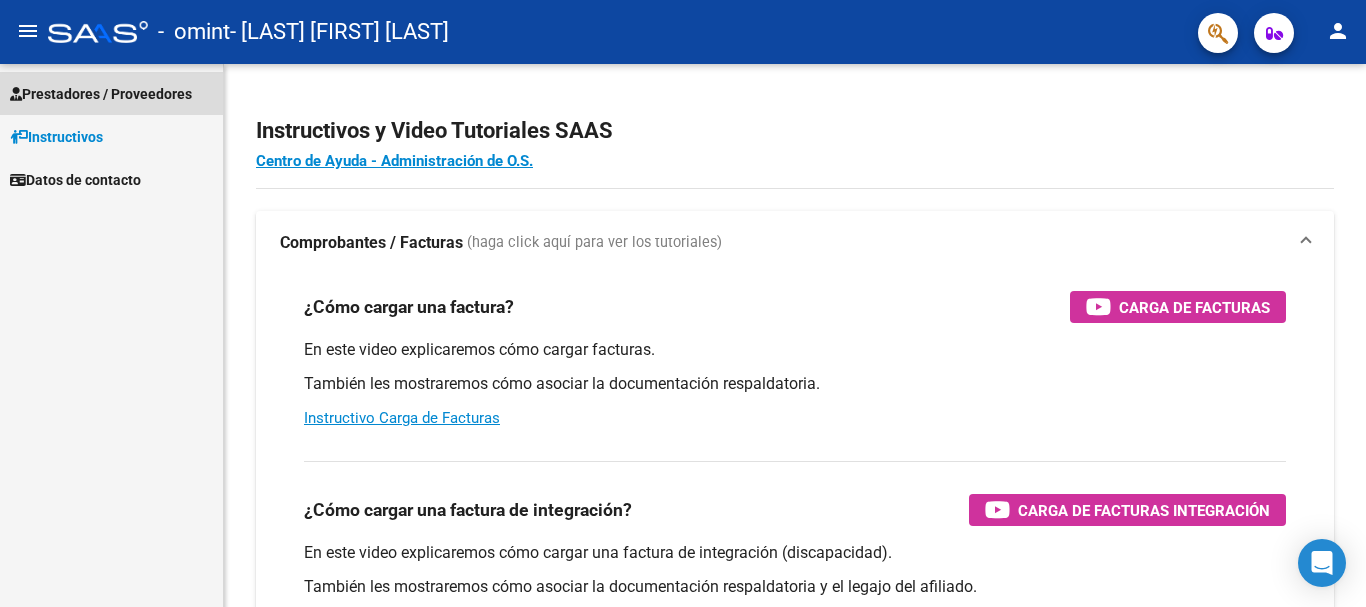 click on "Prestadores / Proveedores" at bounding box center [101, 94] 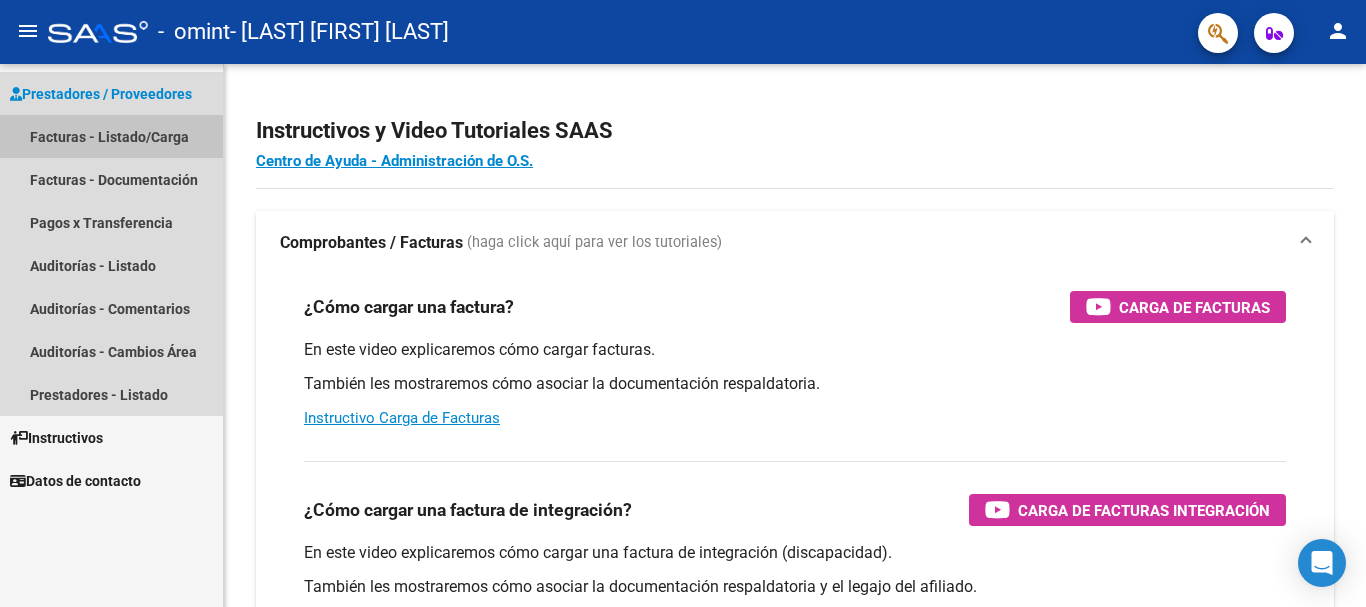 click on "Facturas - Listado/Carga" at bounding box center (111, 136) 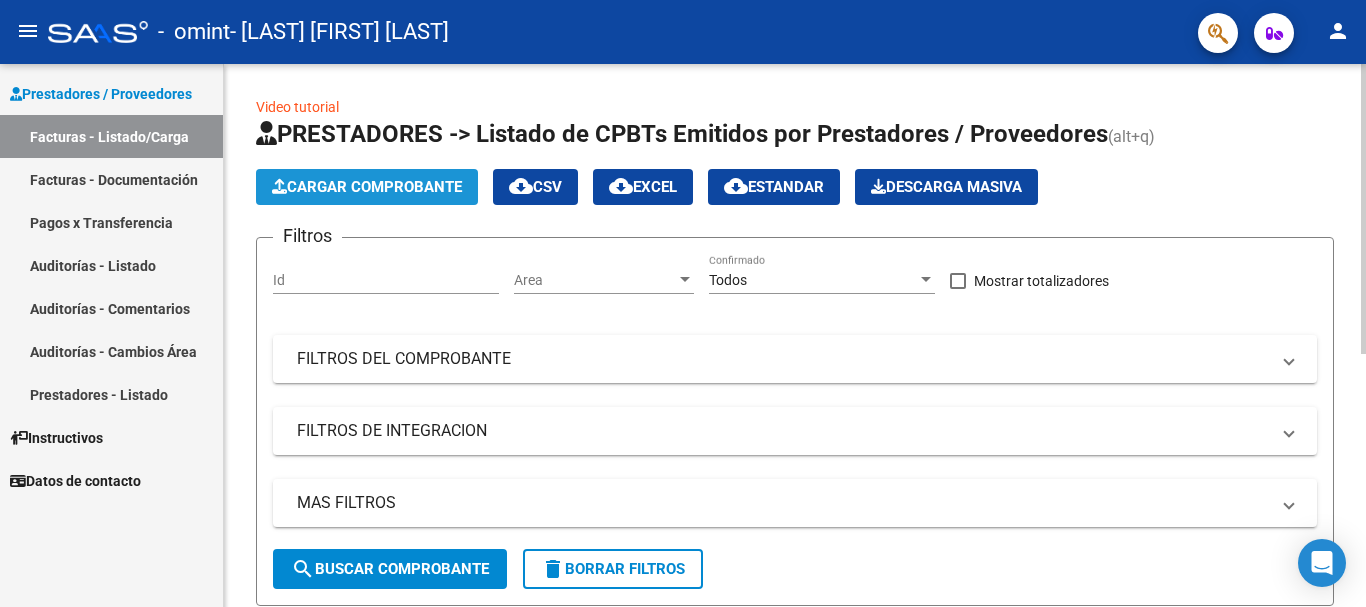 click on "Cargar Comprobante" 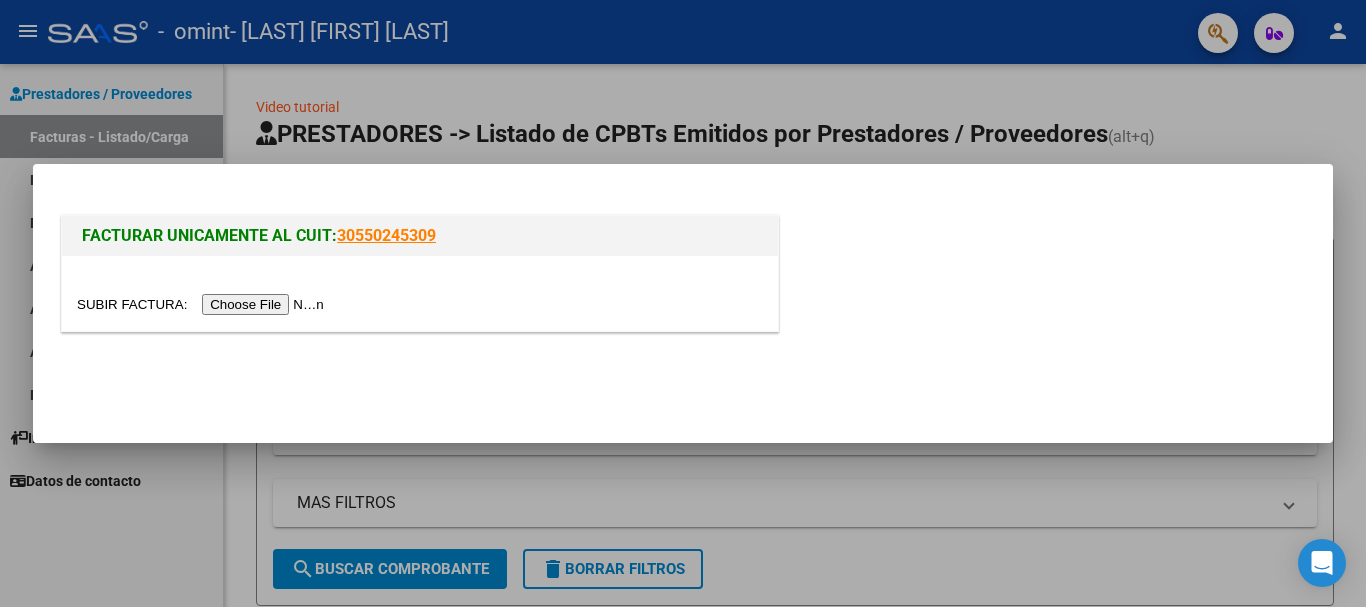 click at bounding box center (203, 304) 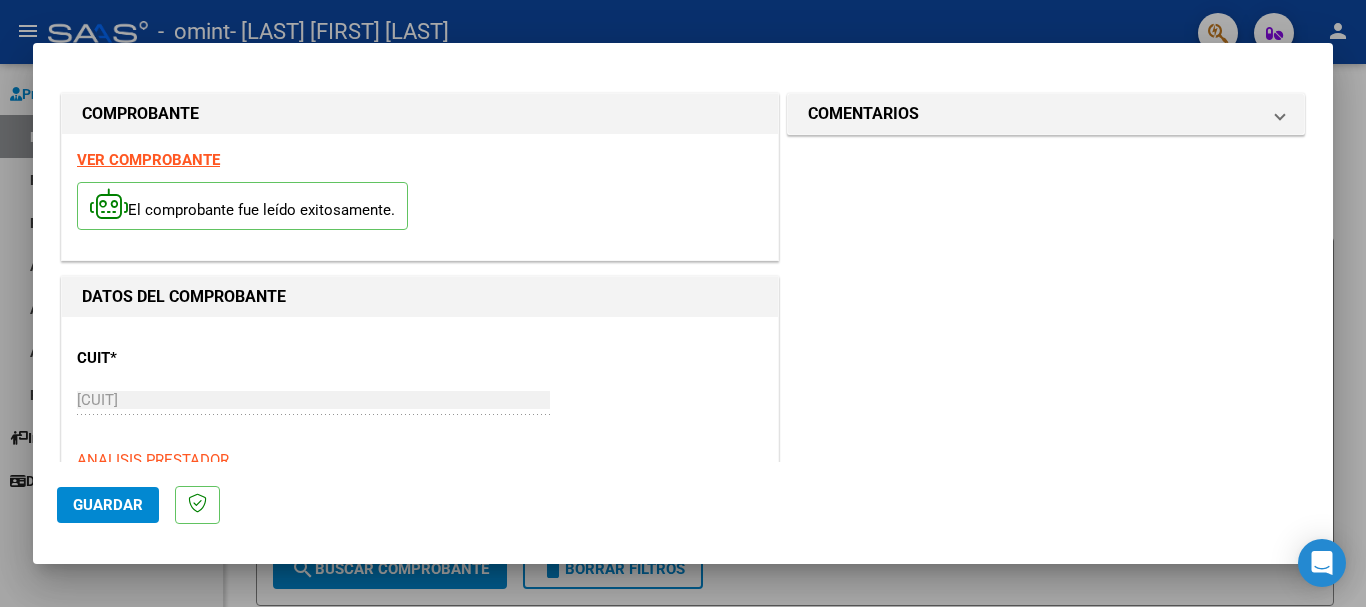 drag, startPoint x: 1333, startPoint y: 139, endPoint x: 1332, endPoint y: 175, distance: 36.013885 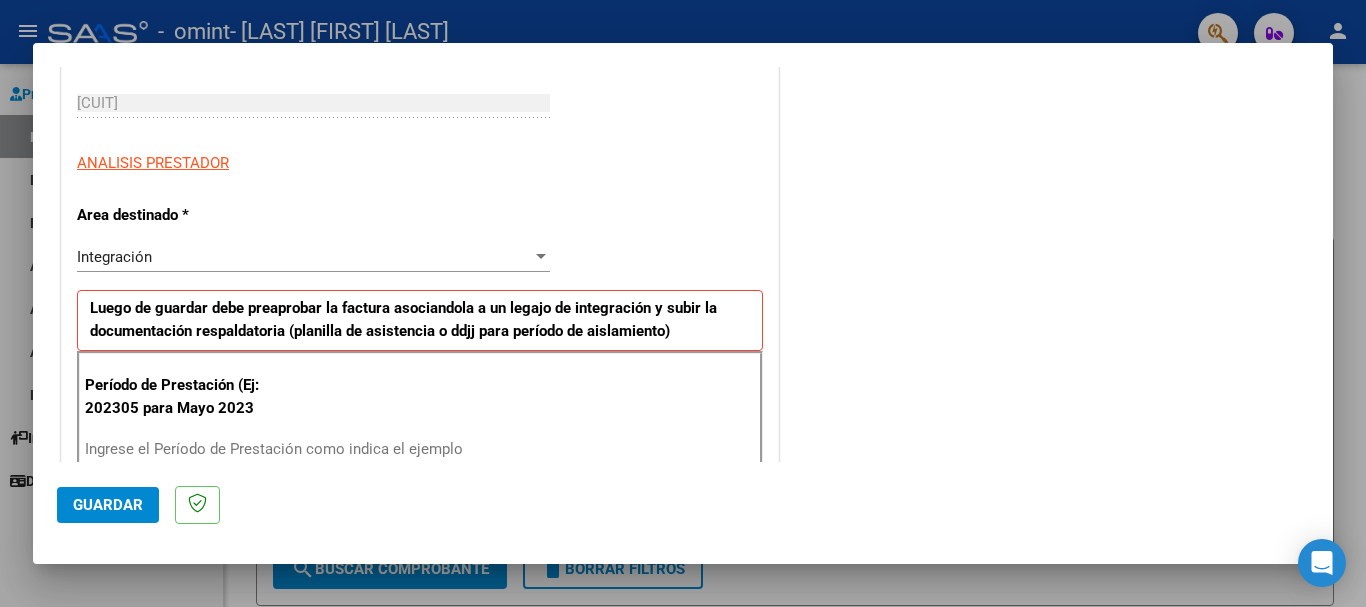 scroll, scrollTop: 302, scrollLeft: 0, axis: vertical 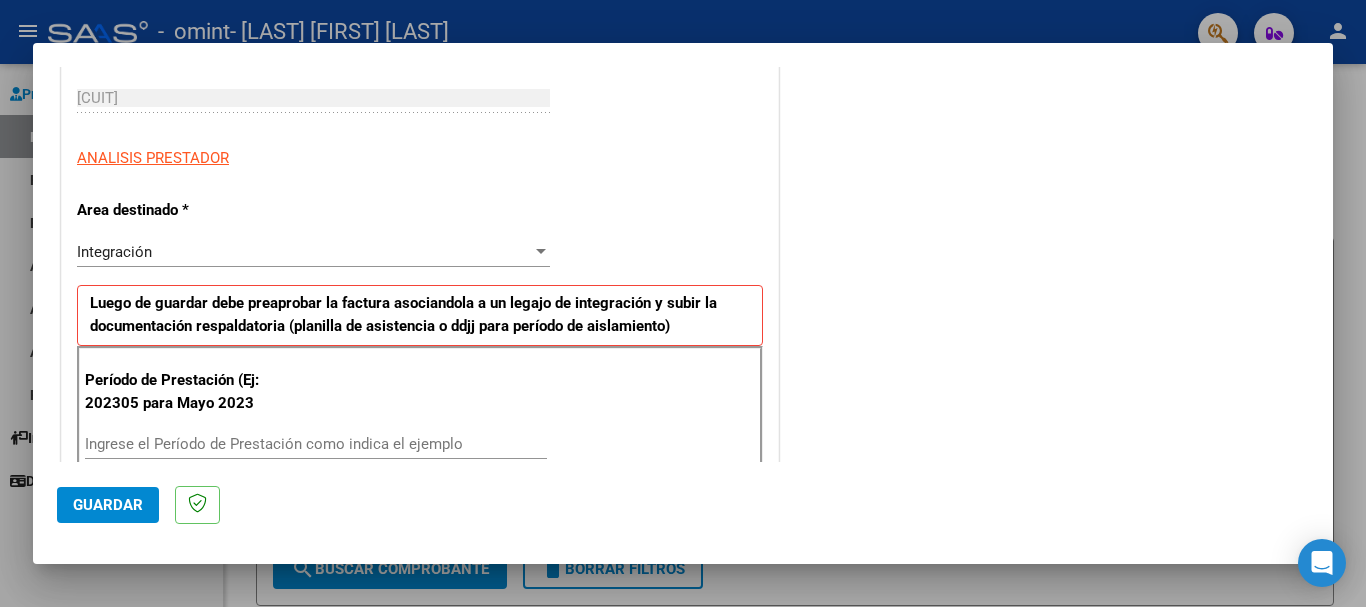 click on "COMENTARIOS Comentarios del Prestador / Gerenciador:" at bounding box center [1046, 637] 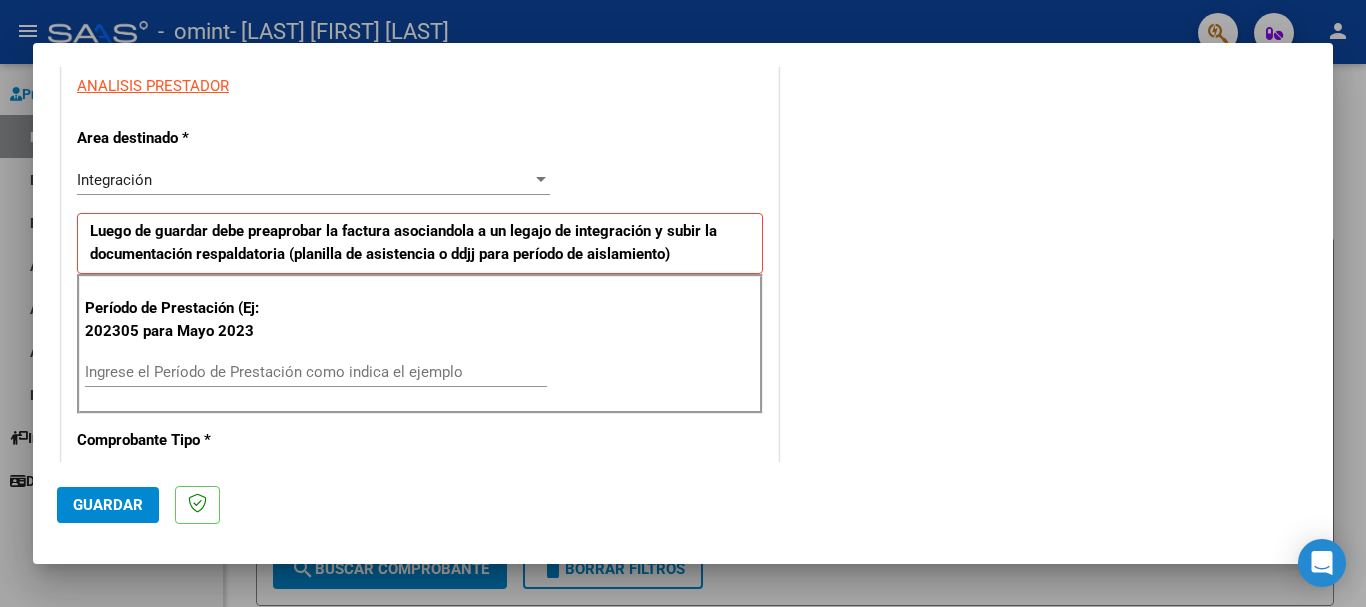 scroll, scrollTop: 378, scrollLeft: 0, axis: vertical 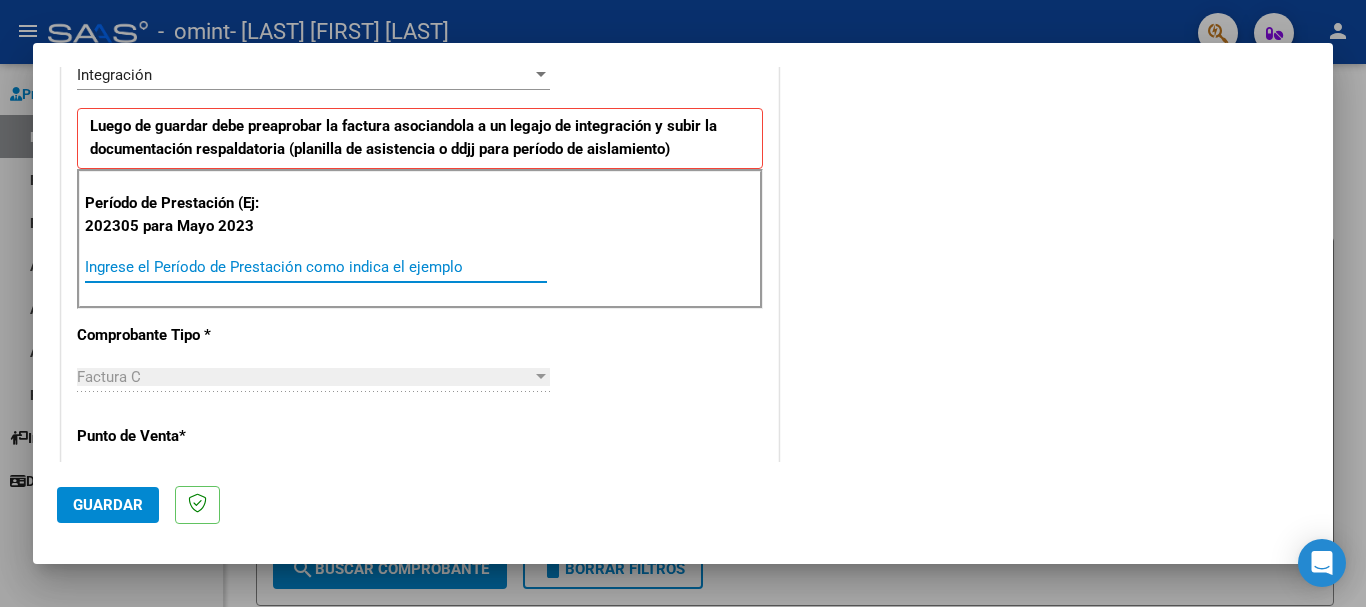 click on "Ingrese el Período de Prestación como indica el ejemplo" at bounding box center (316, 267) 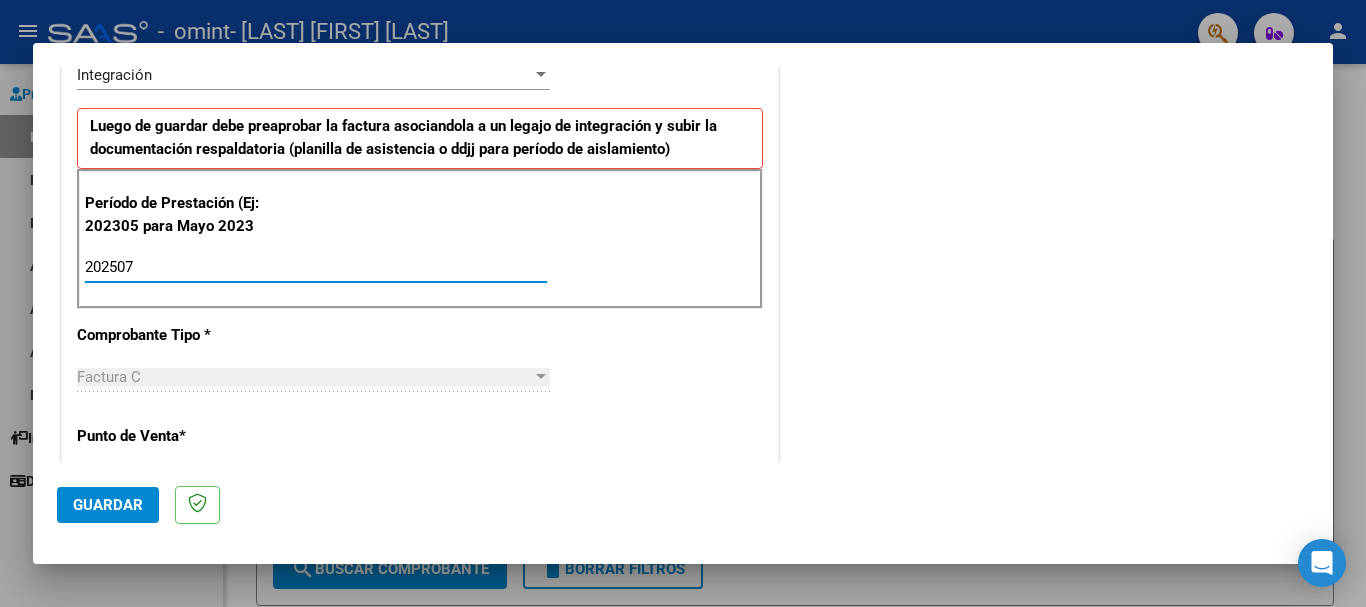 type on "202507" 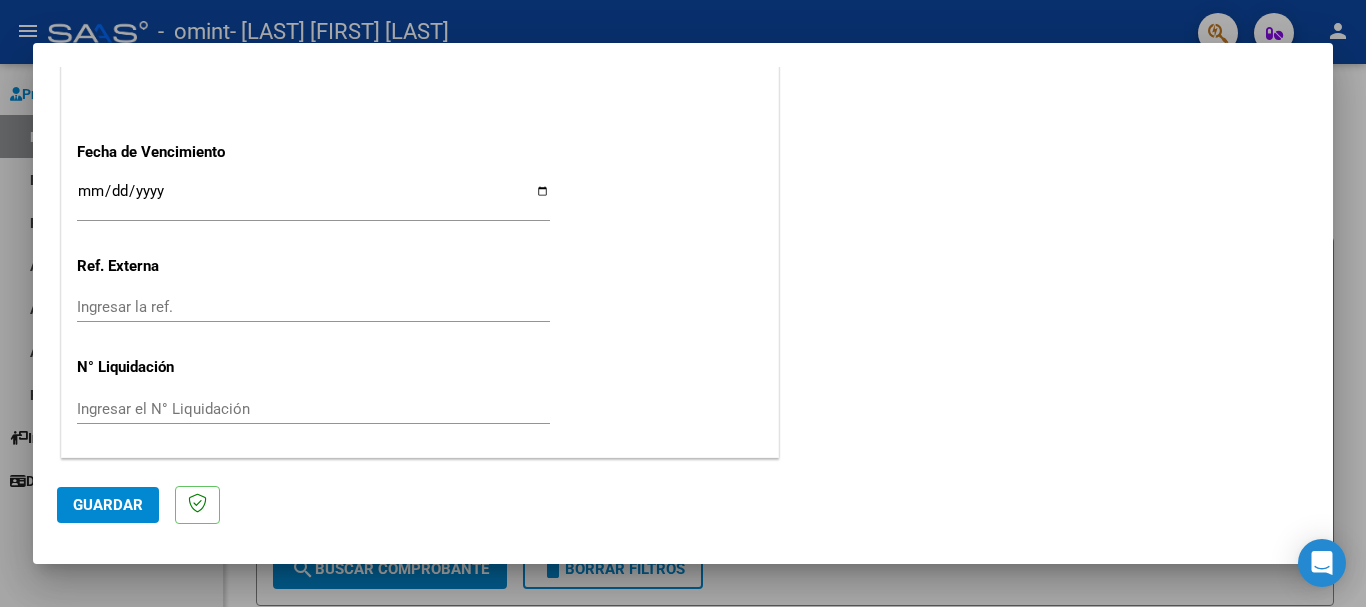 scroll, scrollTop: 1322, scrollLeft: 0, axis: vertical 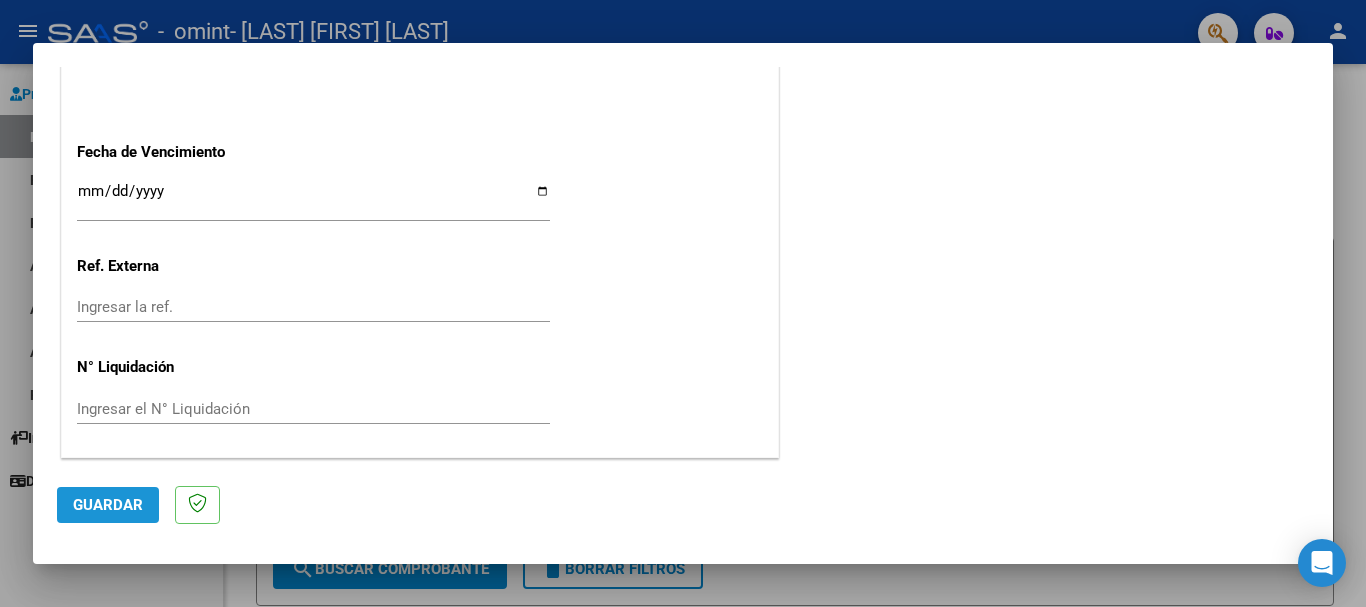 click on "Guardar" 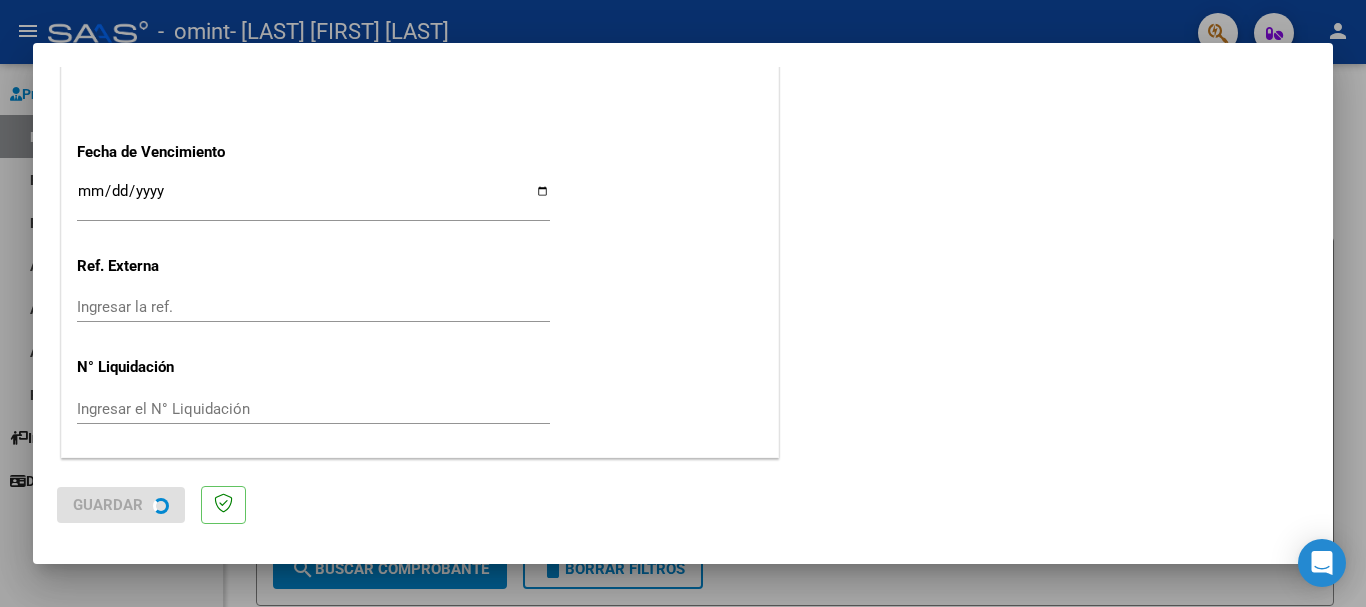 scroll, scrollTop: 0, scrollLeft: 0, axis: both 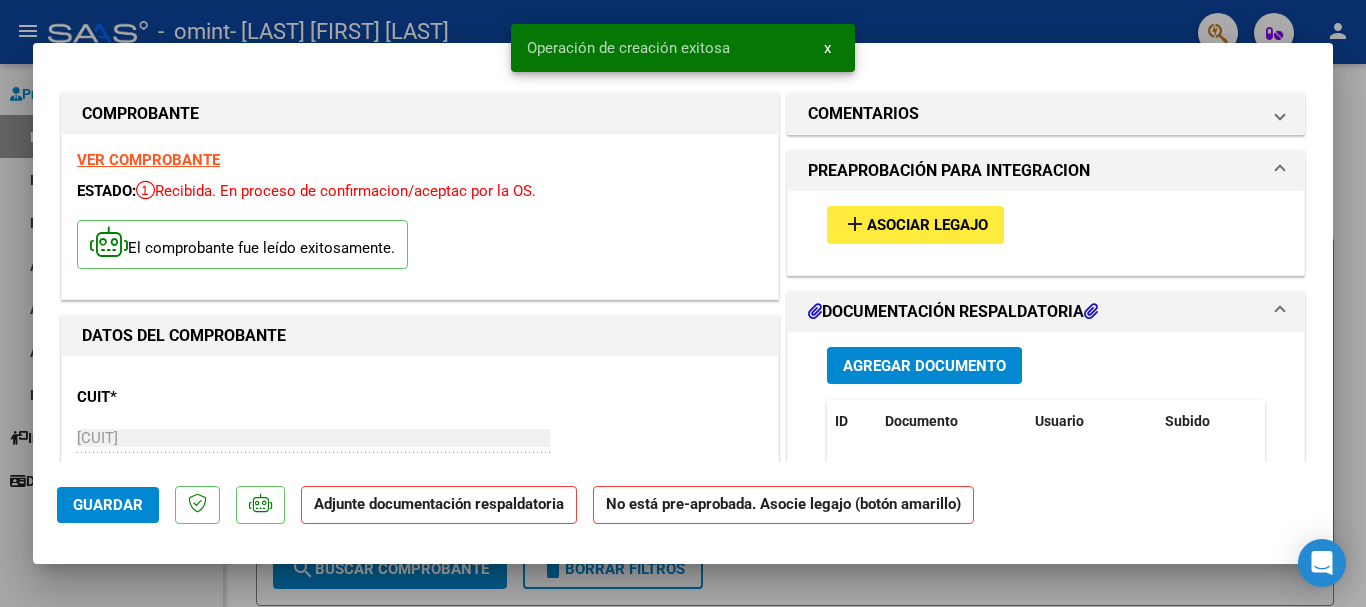 click on "Asociar Legajo" at bounding box center (927, 226) 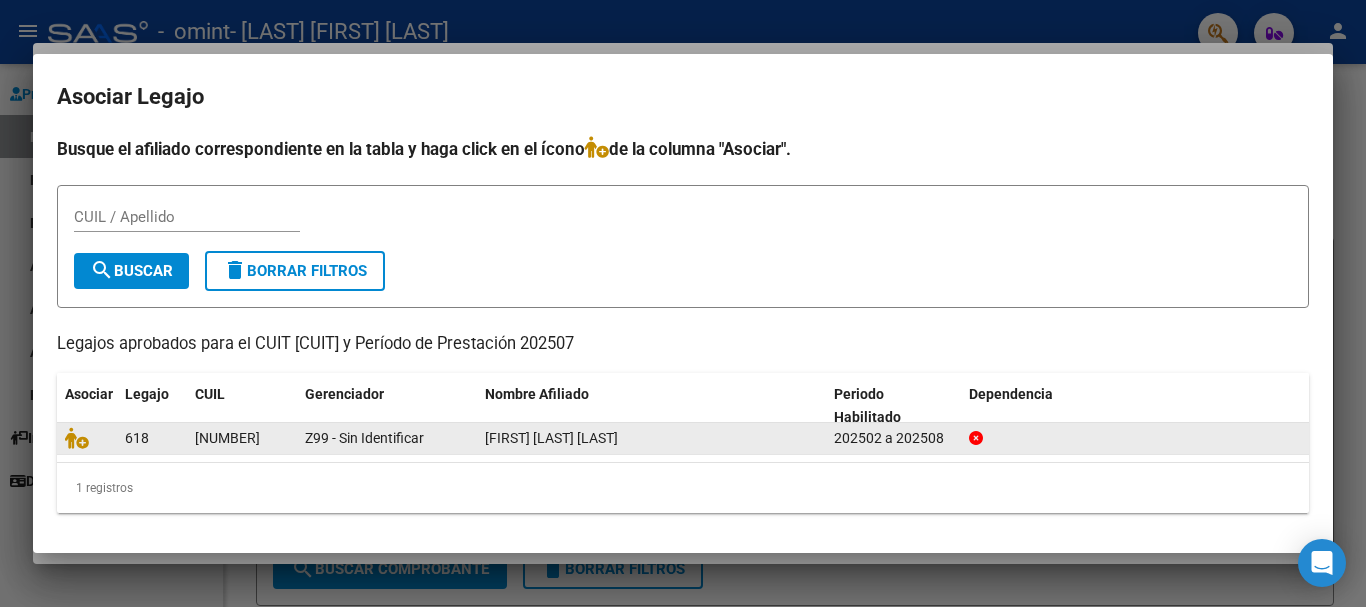click on "[FIRST] [LAST] [LAST]" 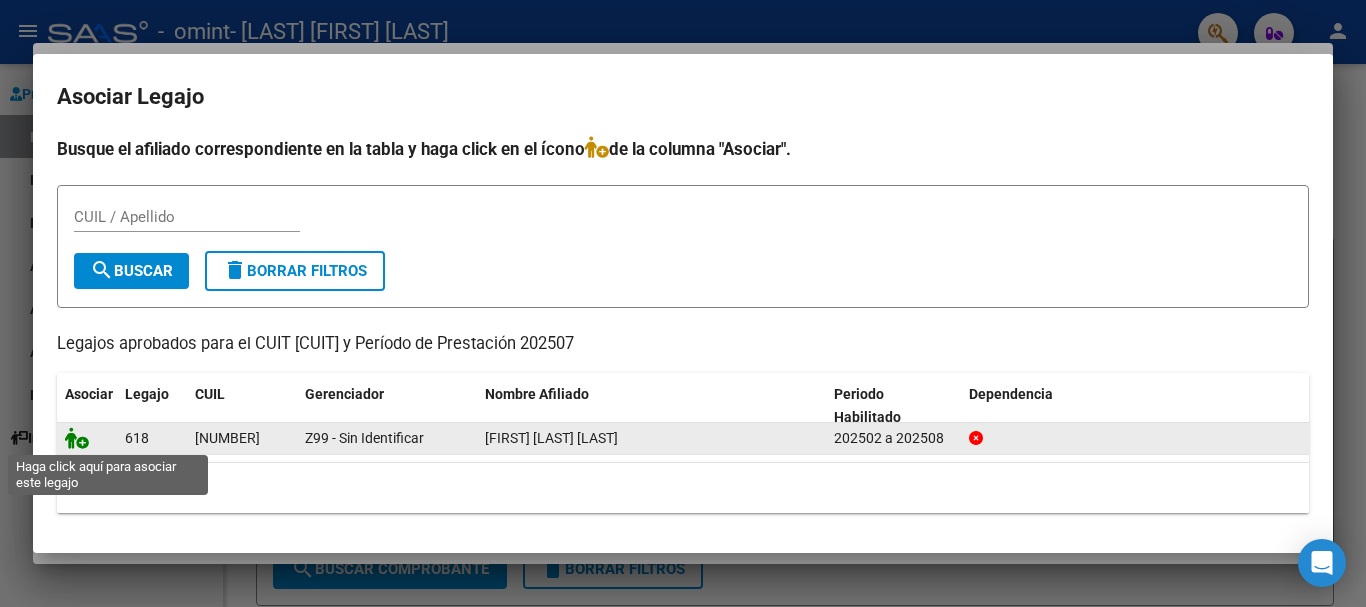 click 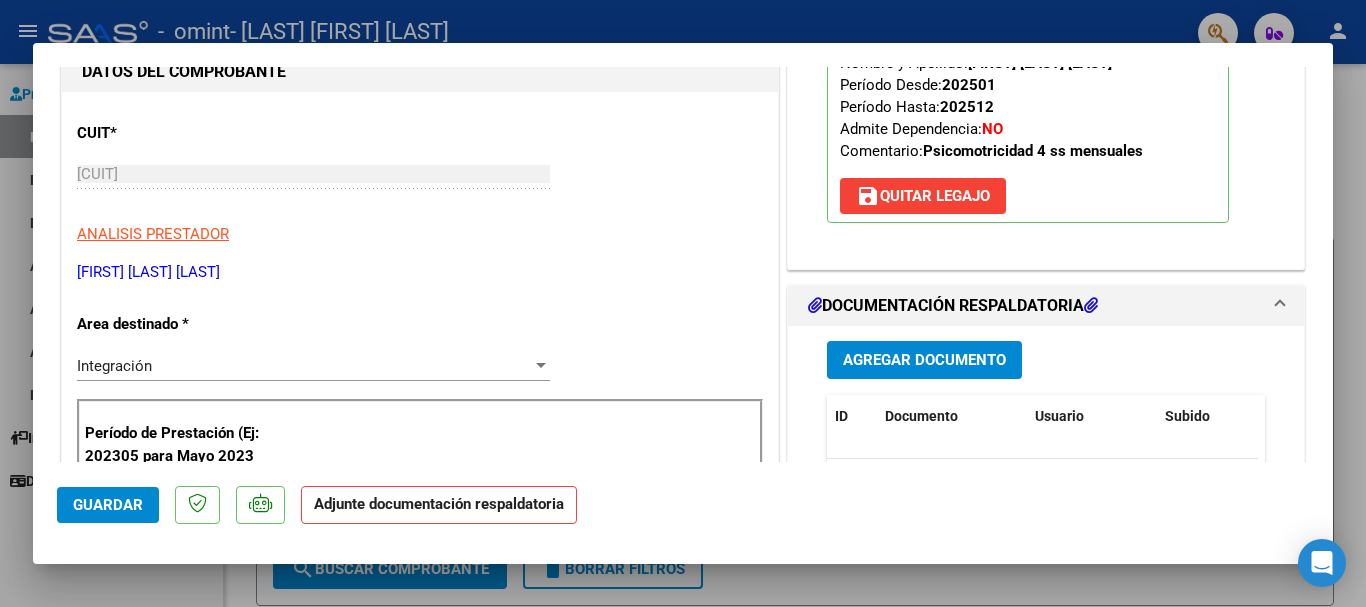 scroll, scrollTop: 259, scrollLeft: 0, axis: vertical 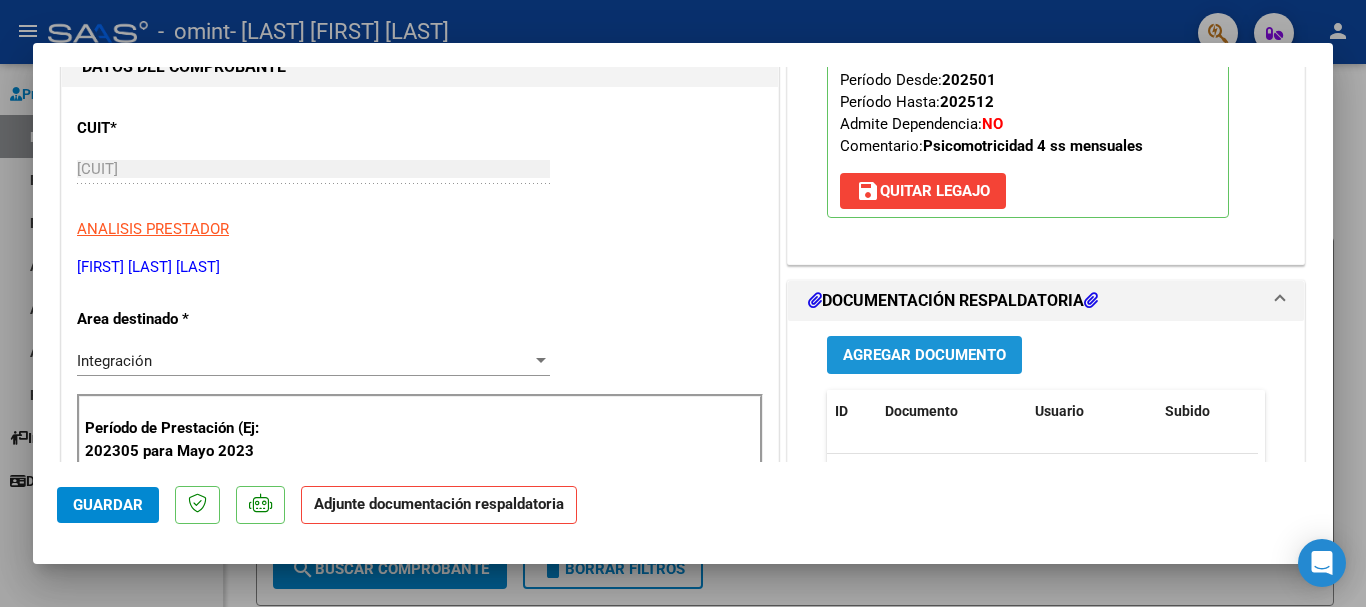 click on "Agregar Documento" at bounding box center [924, 356] 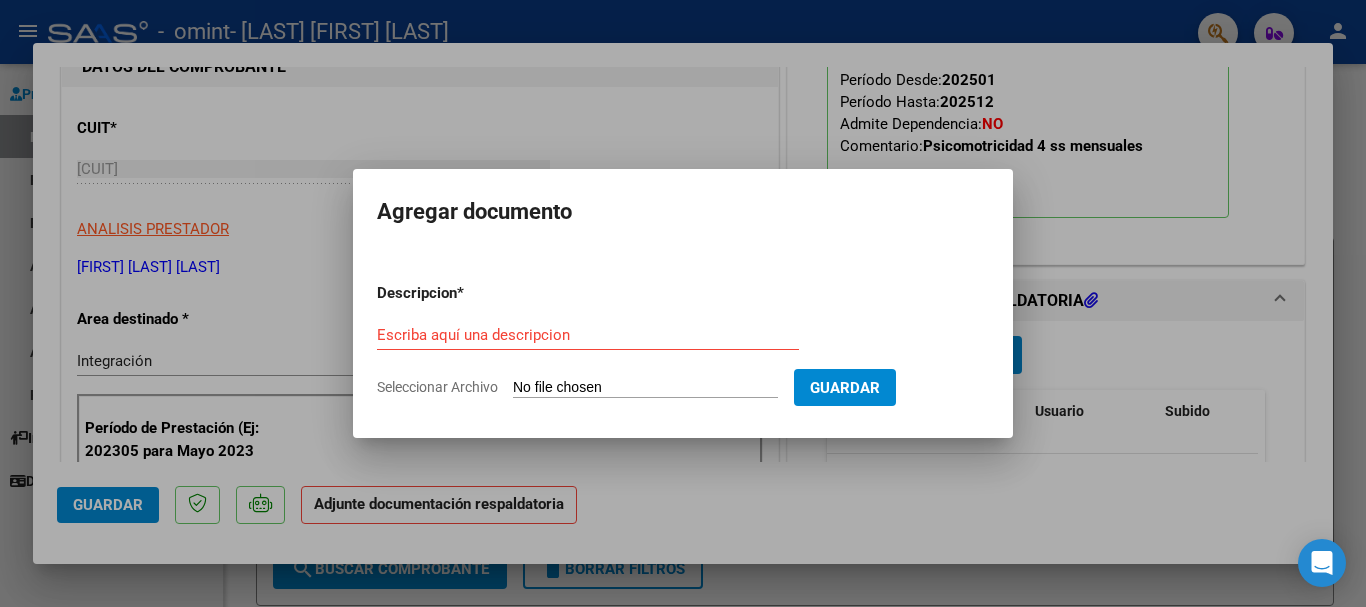 click on "Seleccionar Archivo" at bounding box center [645, 388] 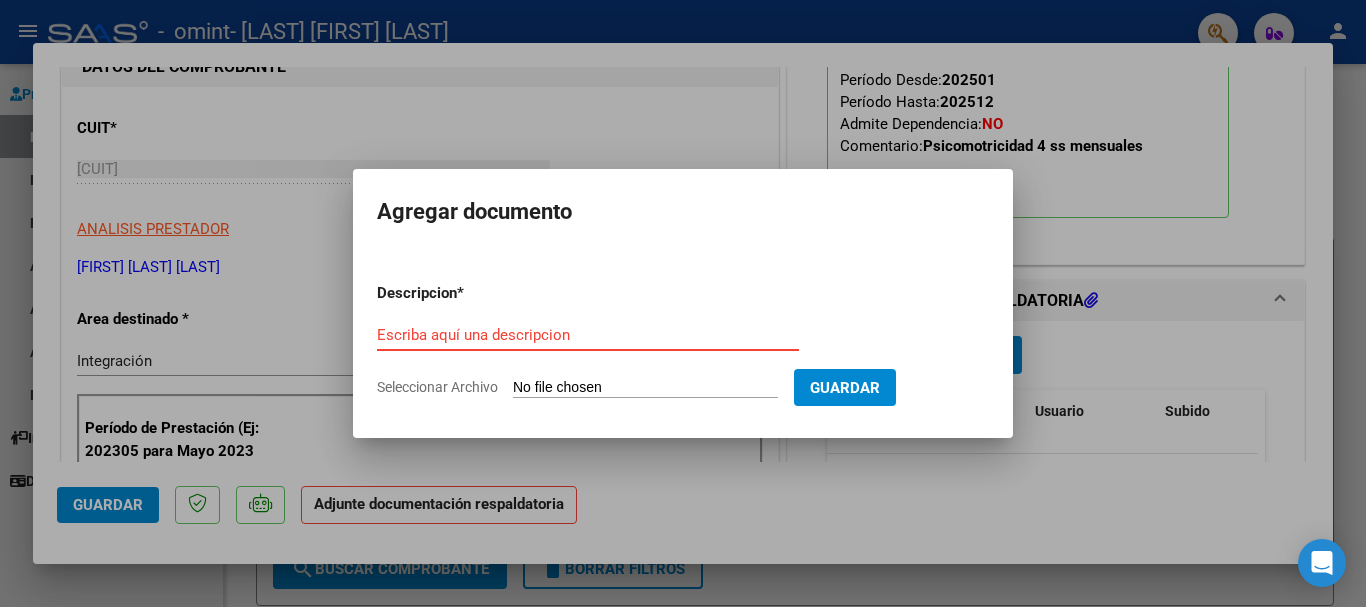 click on "Escriba aquí una descripcion" at bounding box center (588, 335) 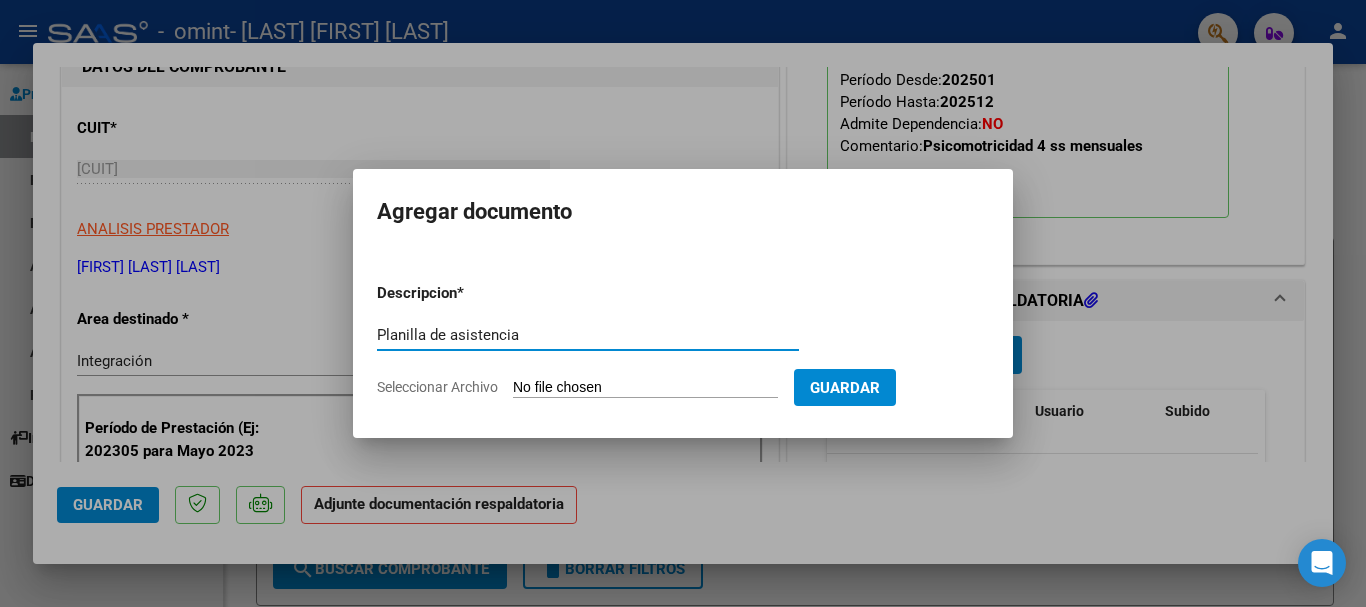 type on "Planilla de asistencia" 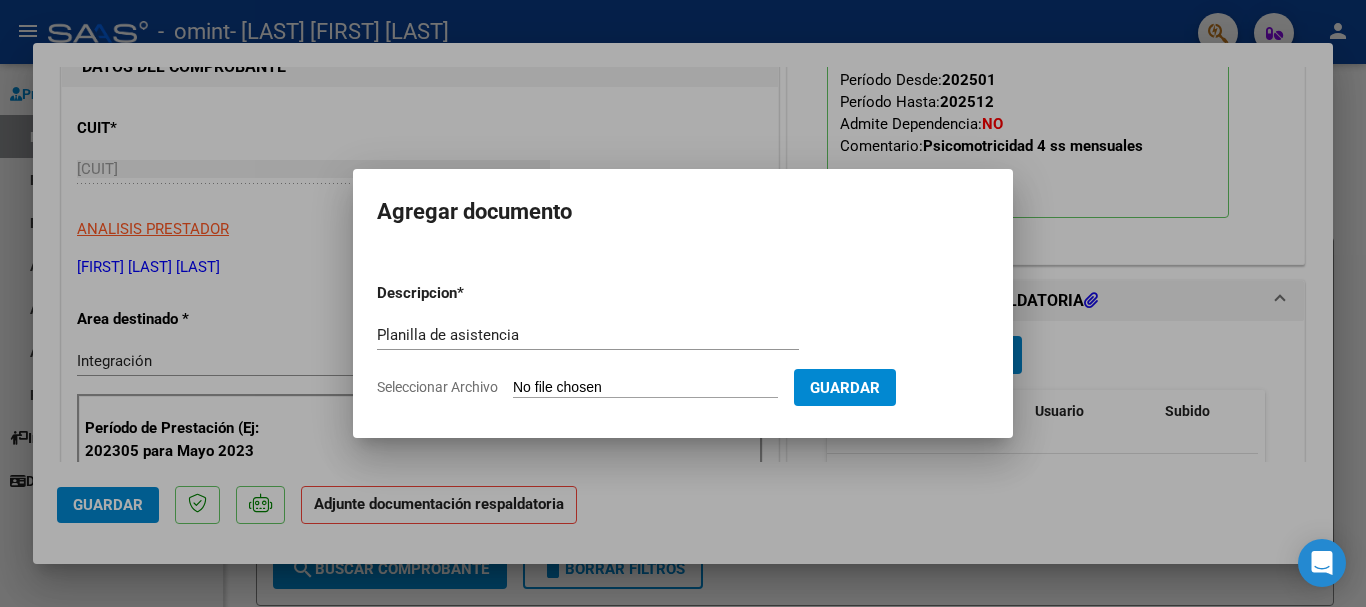 type on "C:\fakepath\Archivo_escaneado_20250801-2246.pdf" 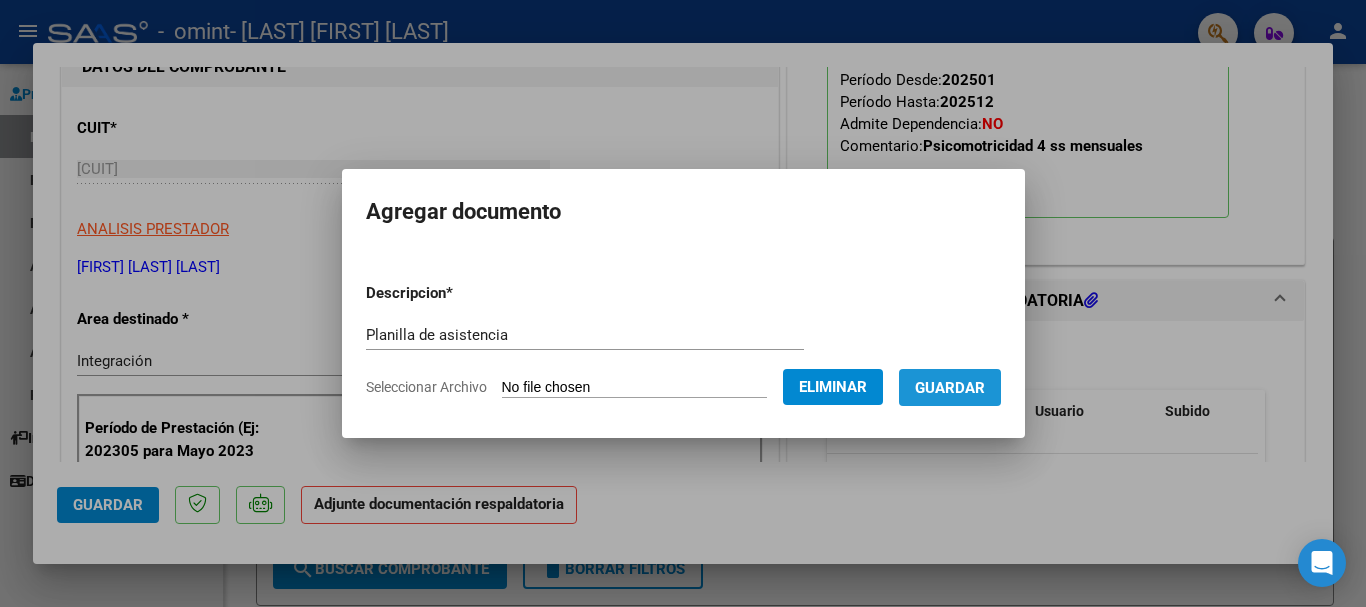 click on "Guardar" at bounding box center (950, 388) 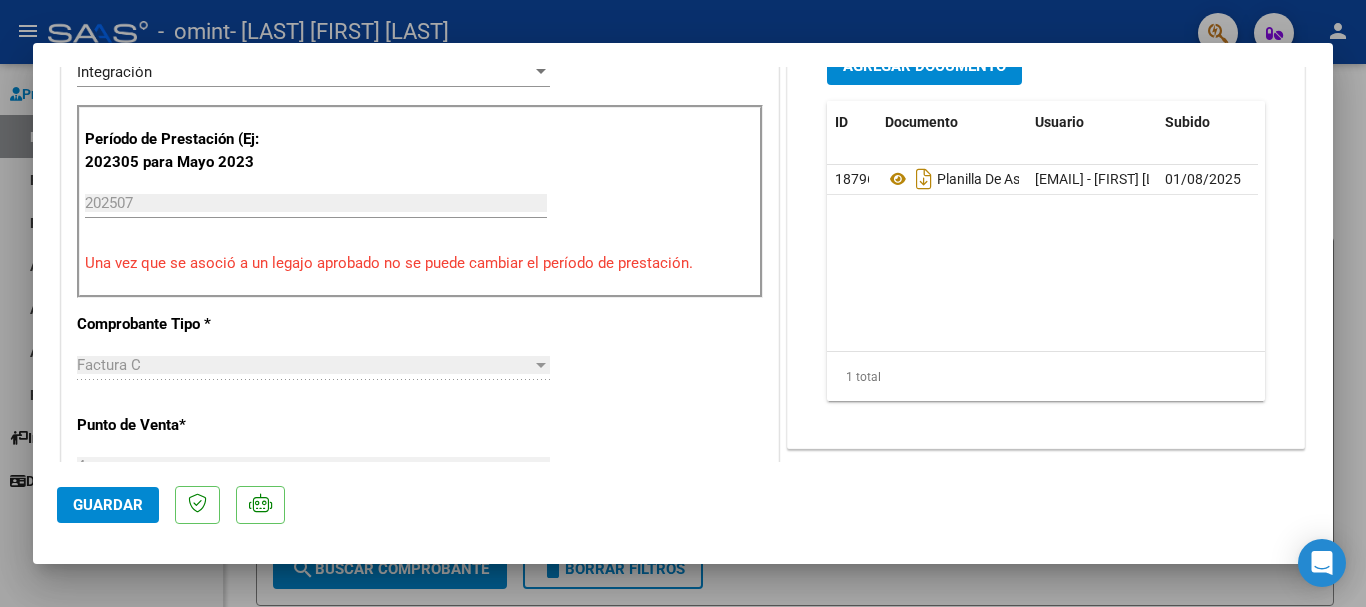 scroll, scrollTop: 563, scrollLeft: 0, axis: vertical 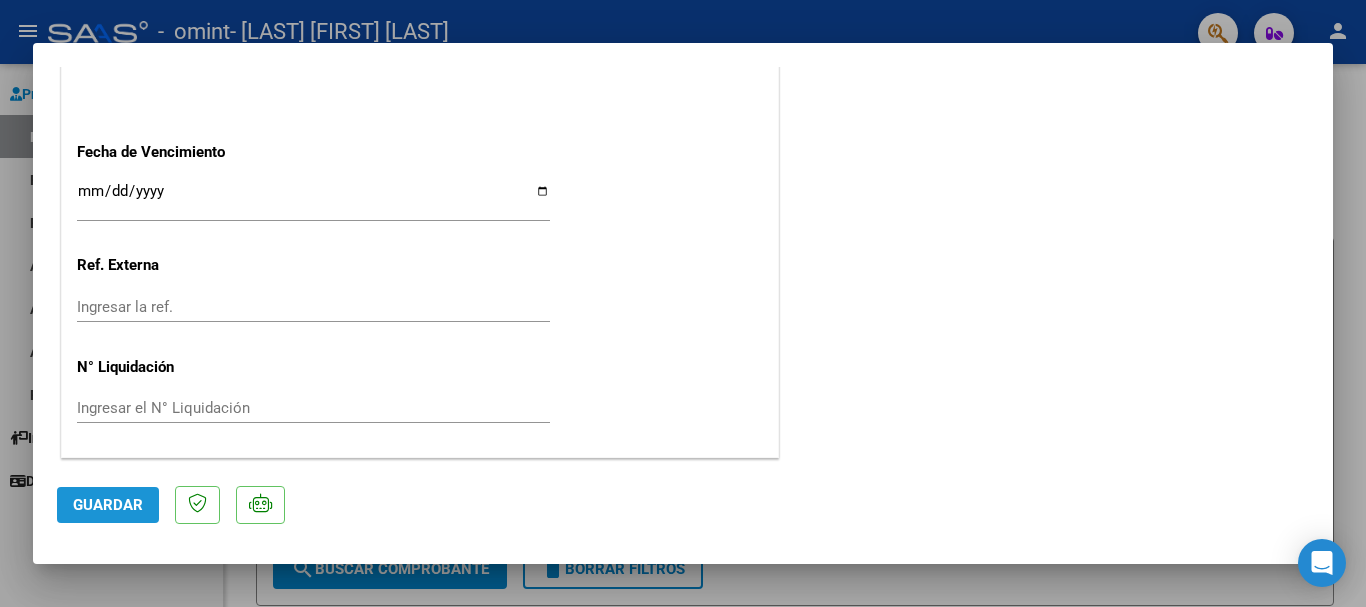 click on "Guardar" 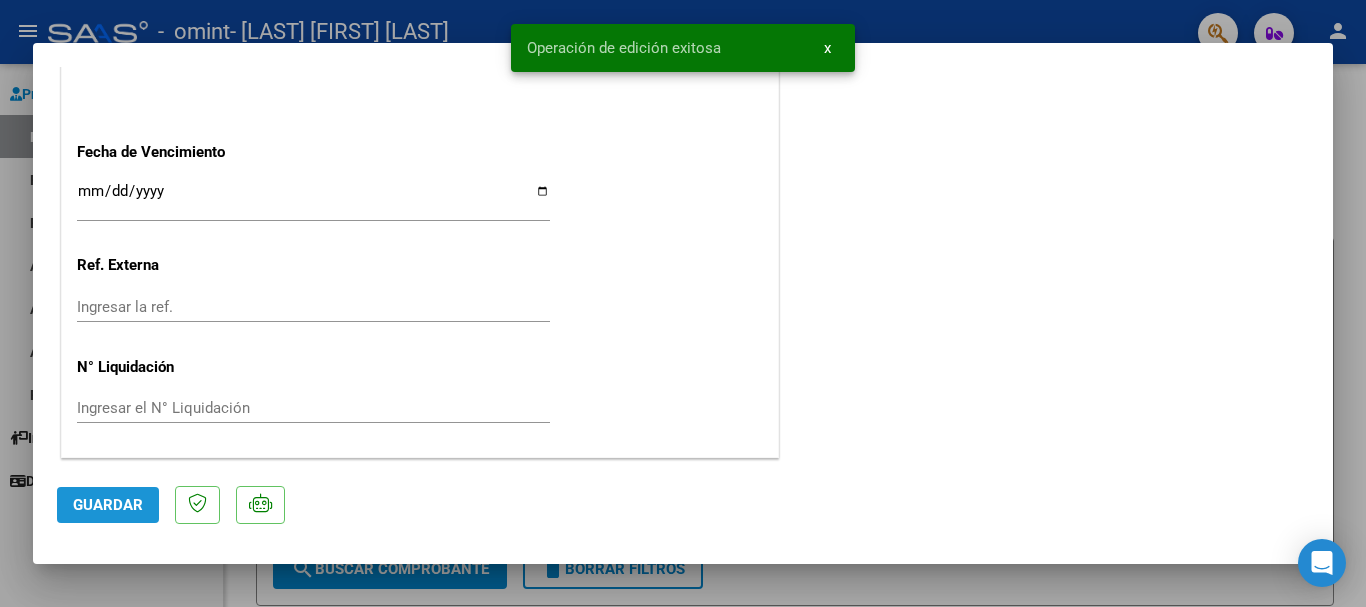 click on "Guardar" 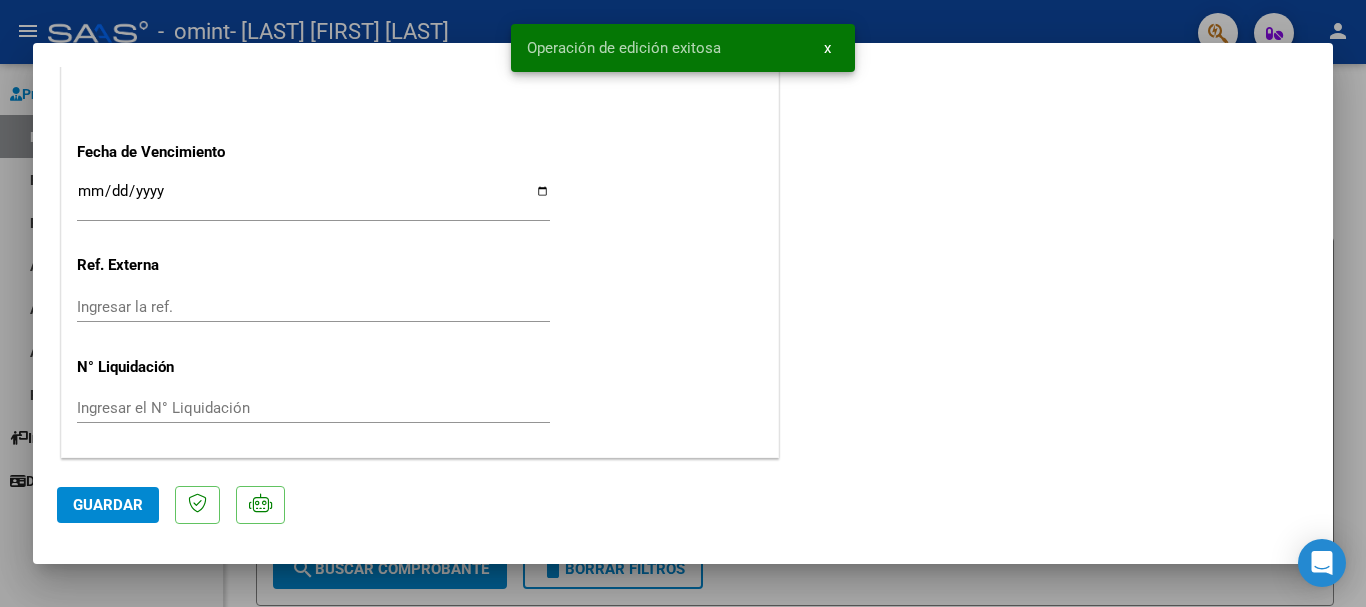 click at bounding box center [683, 303] 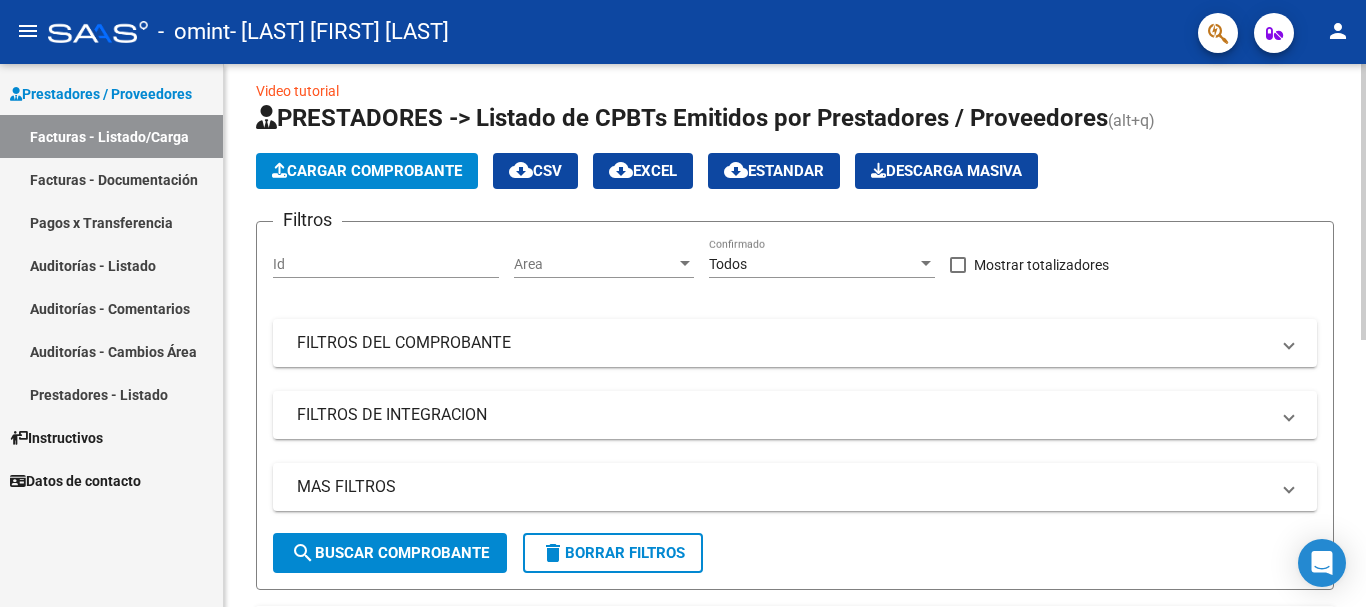 click 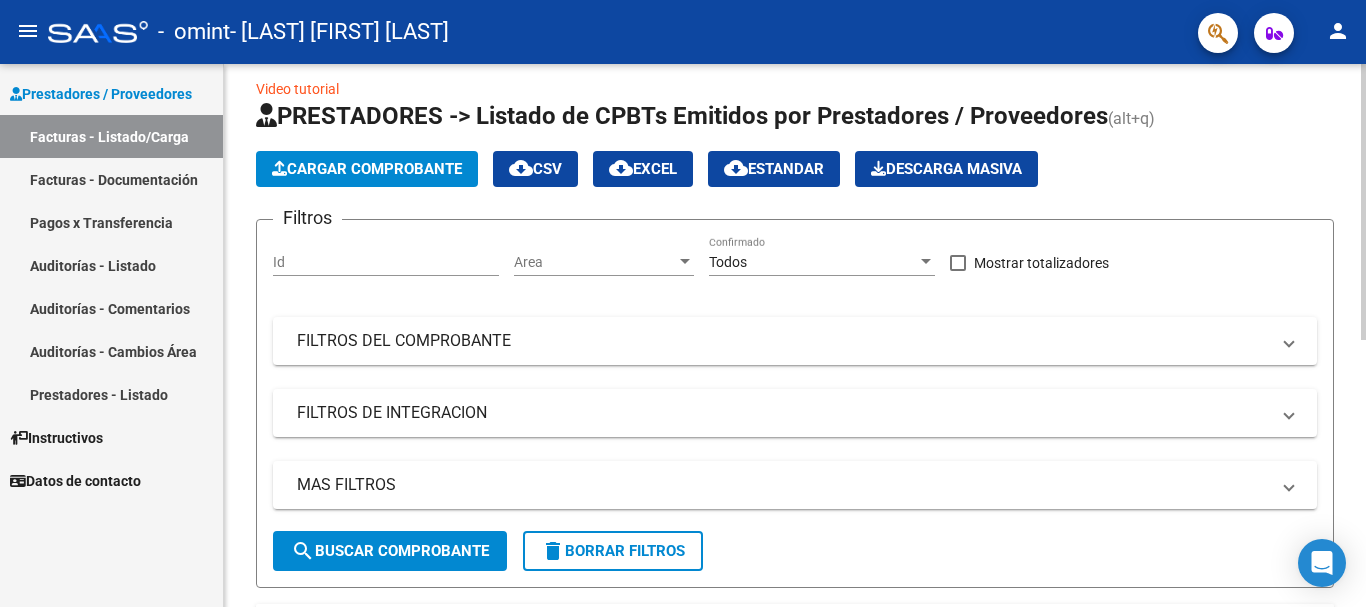 click on "Cargar Comprobante" 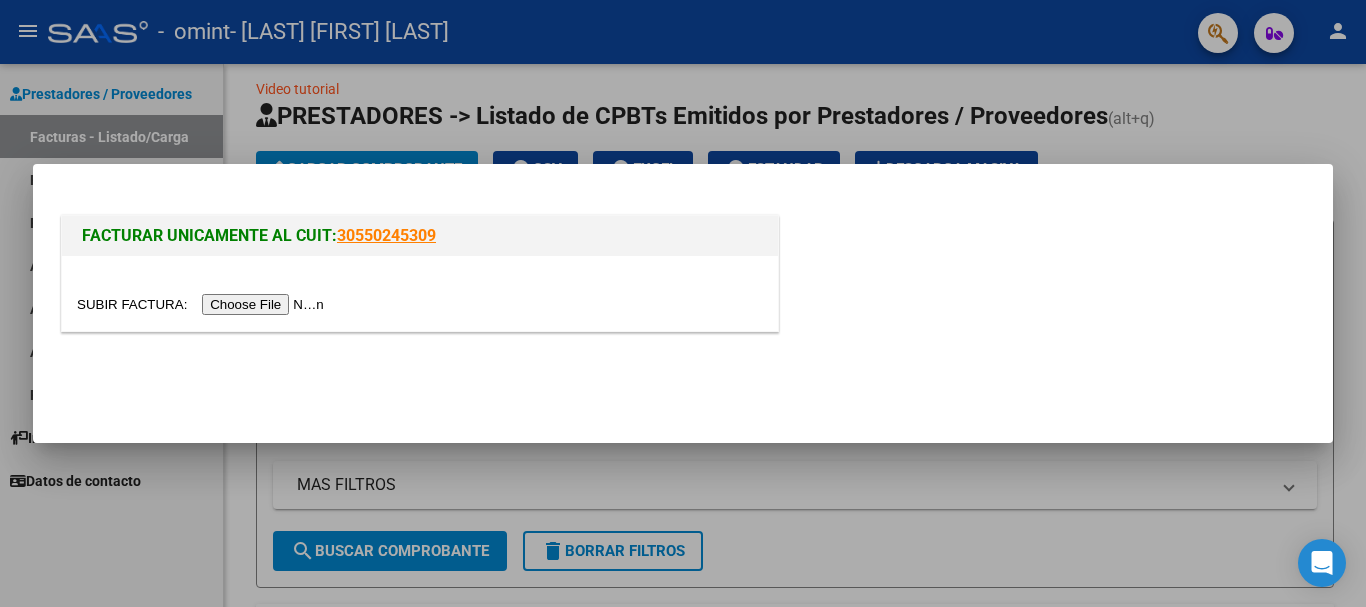 click at bounding box center [203, 304] 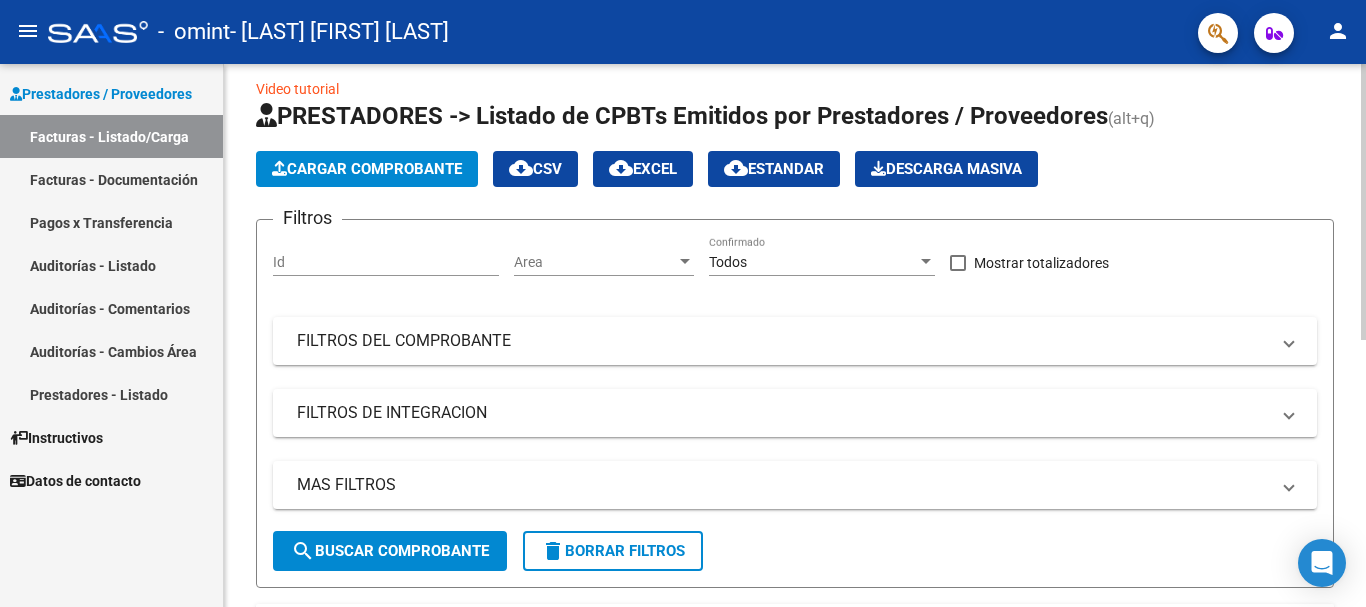 click on "search  Buscar Comprobante" 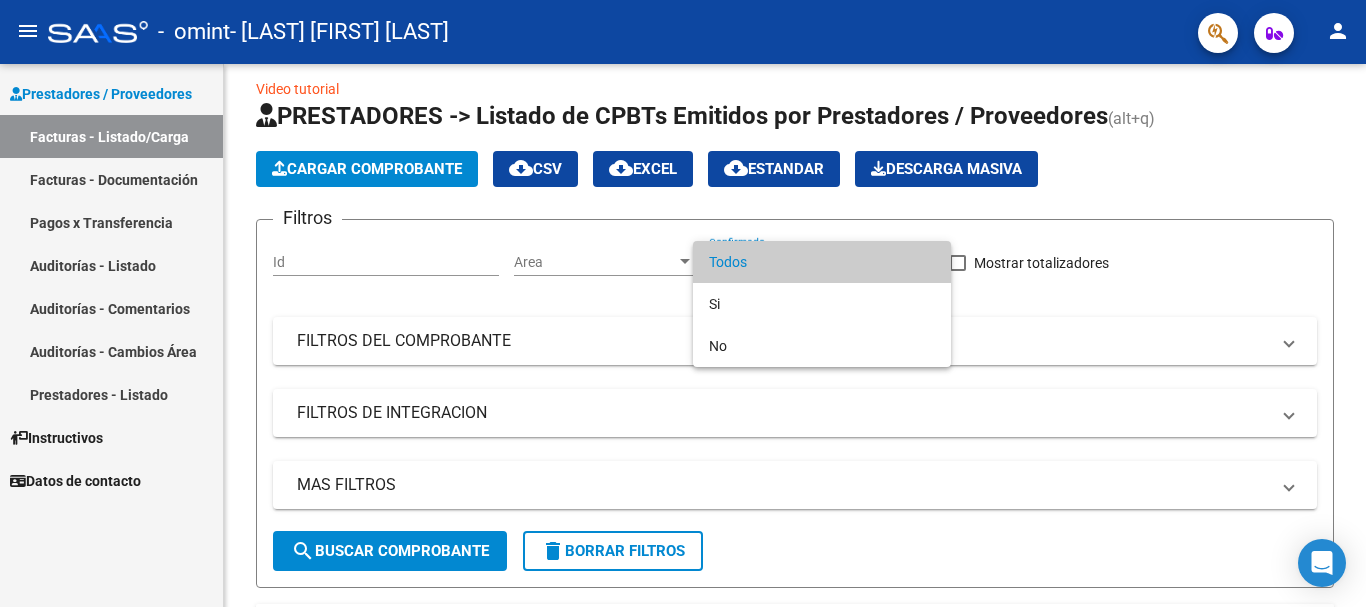 click at bounding box center (683, 303) 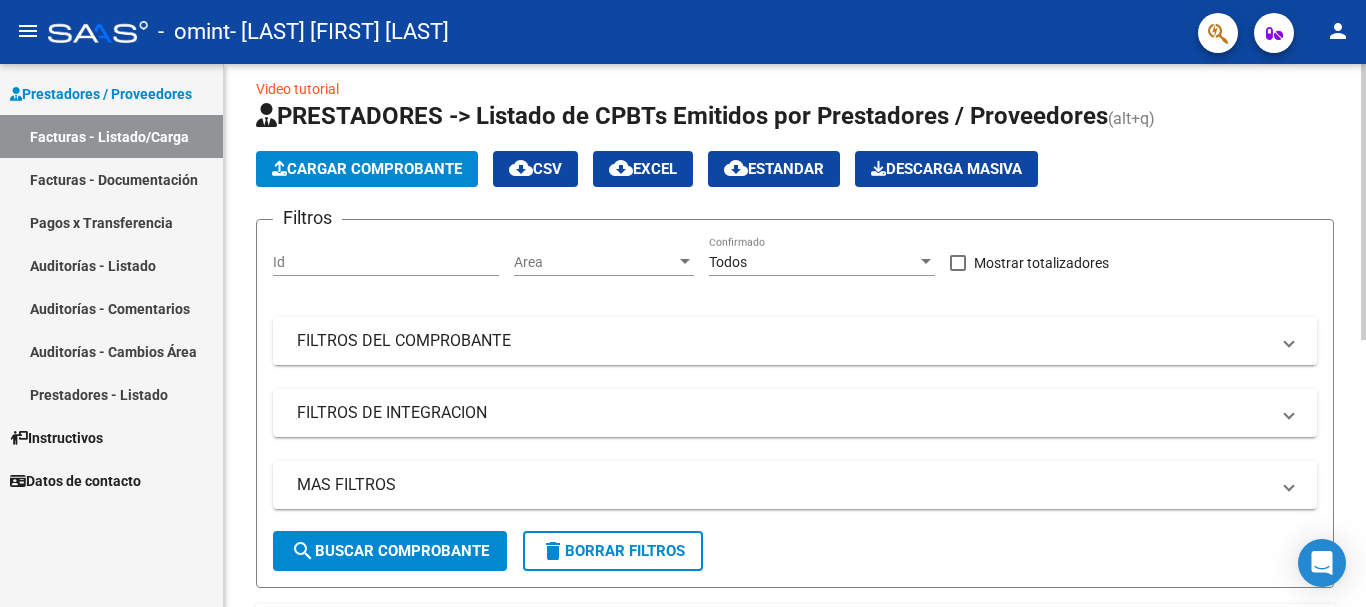 click on "FILTROS DEL COMPROBANTE" at bounding box center (783, 341) 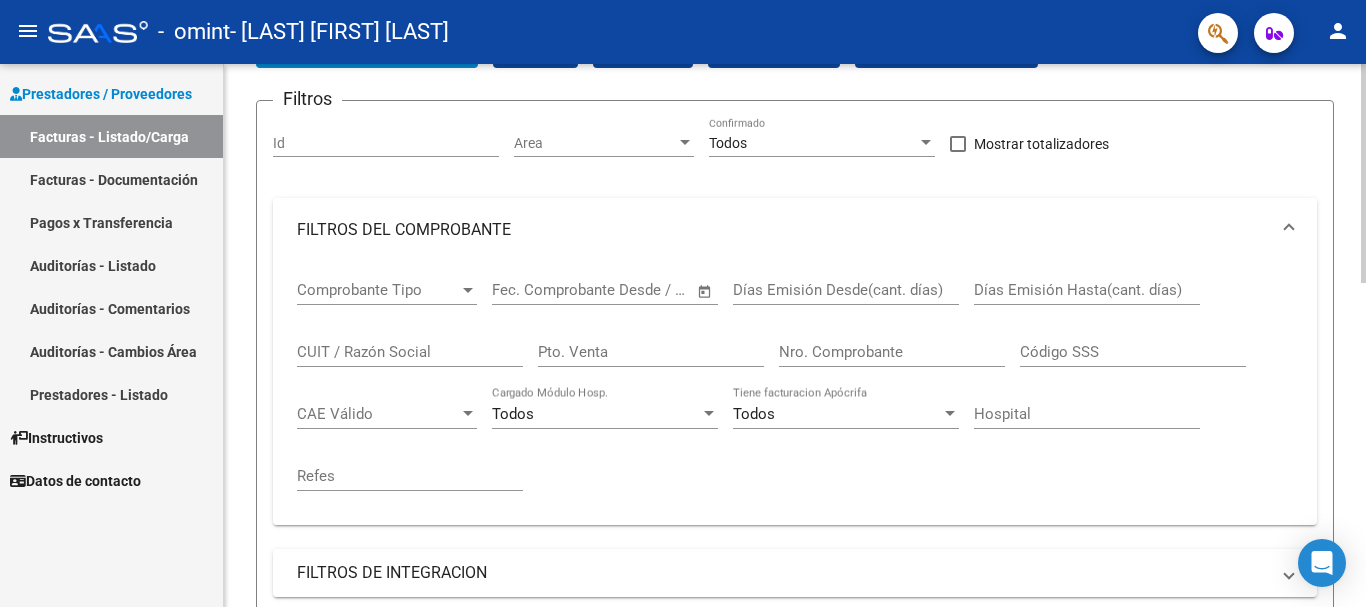 click 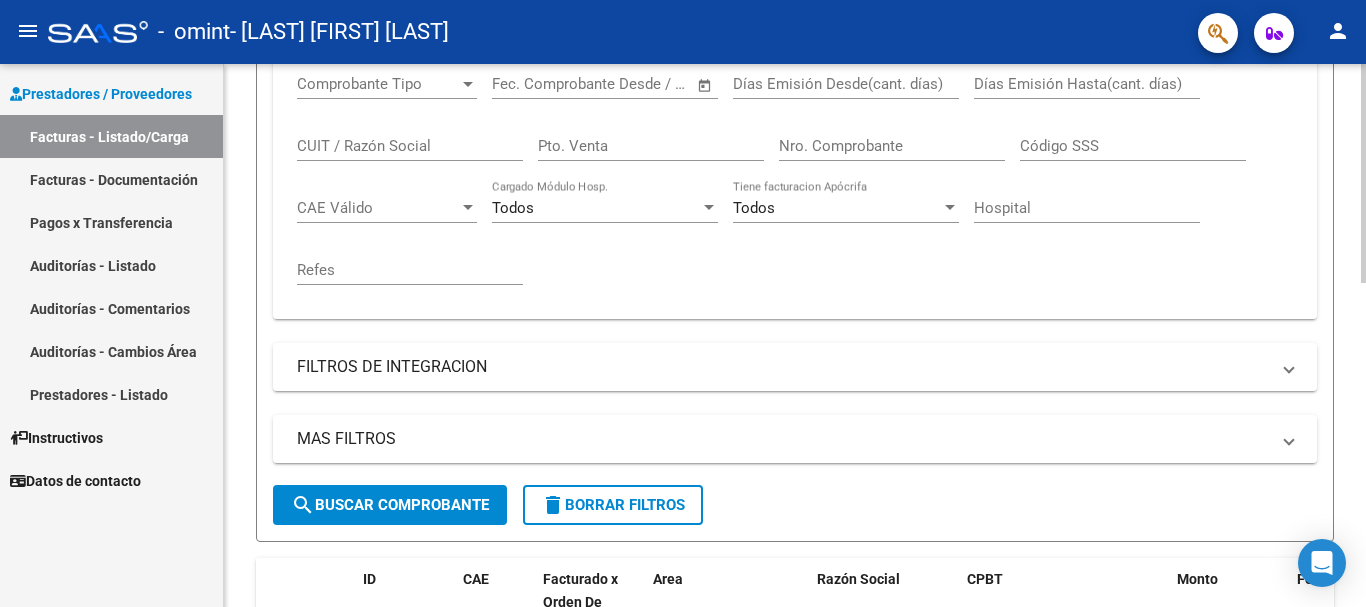 scroll, scrollTop: 346, scrollLeft: 0, axis: vertical 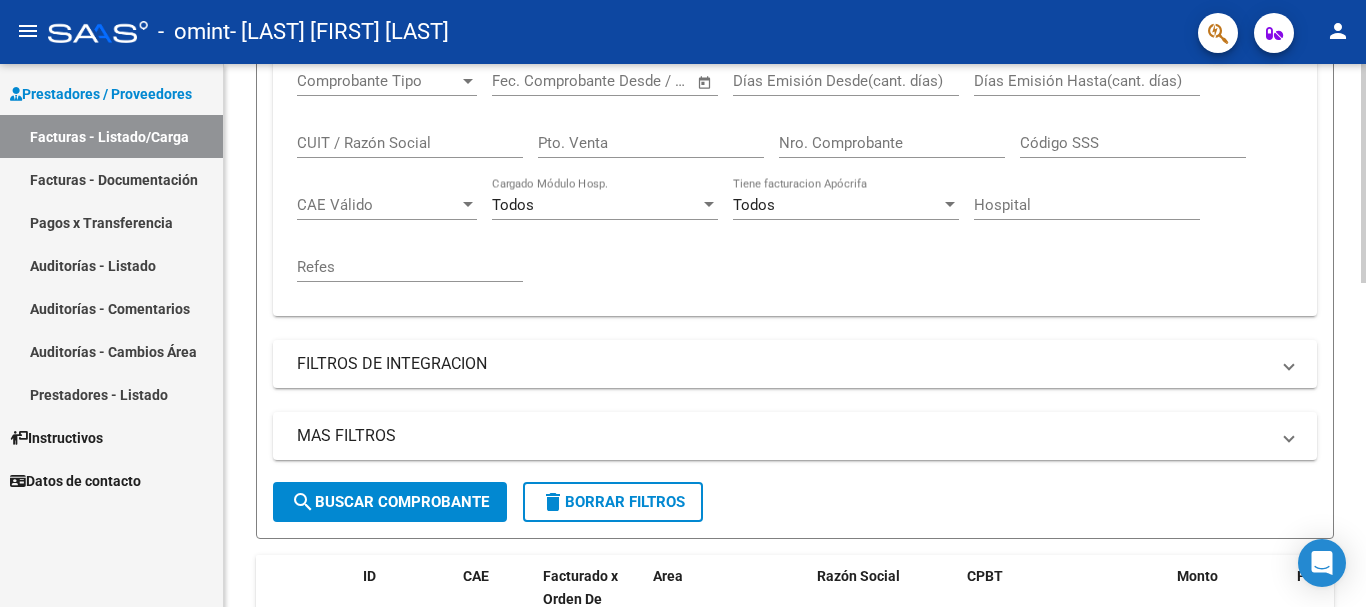 click 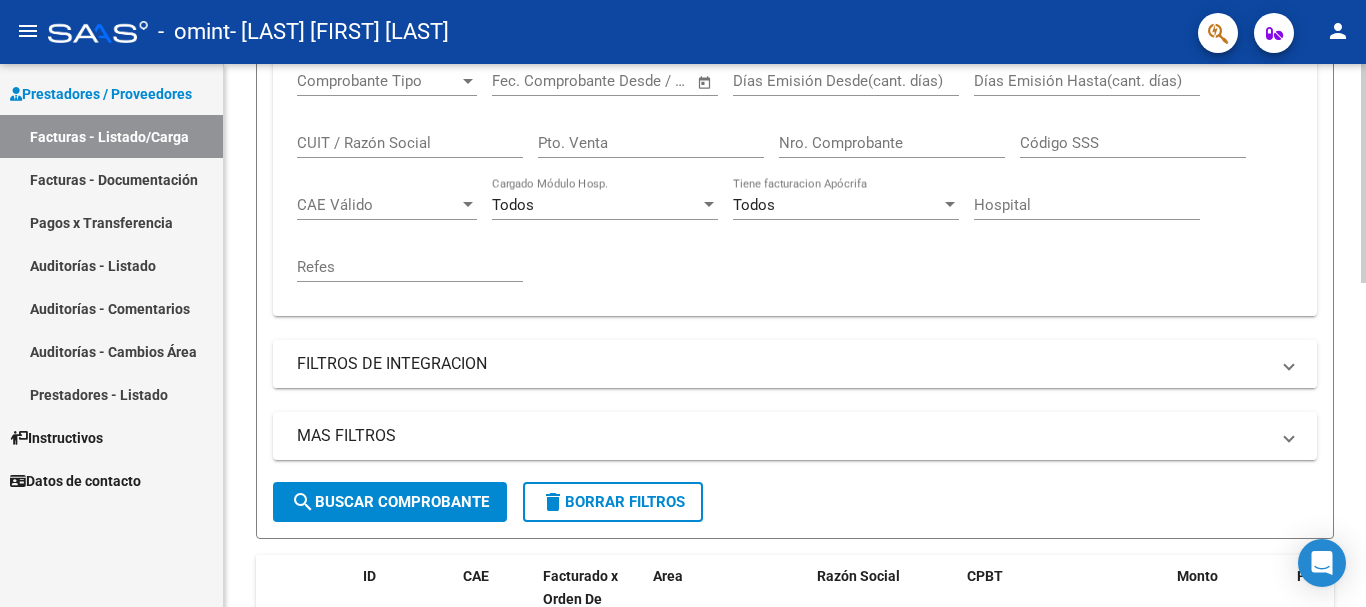 click on "FILTROS DE INTEGRACION" at bounding box center [783, 364] 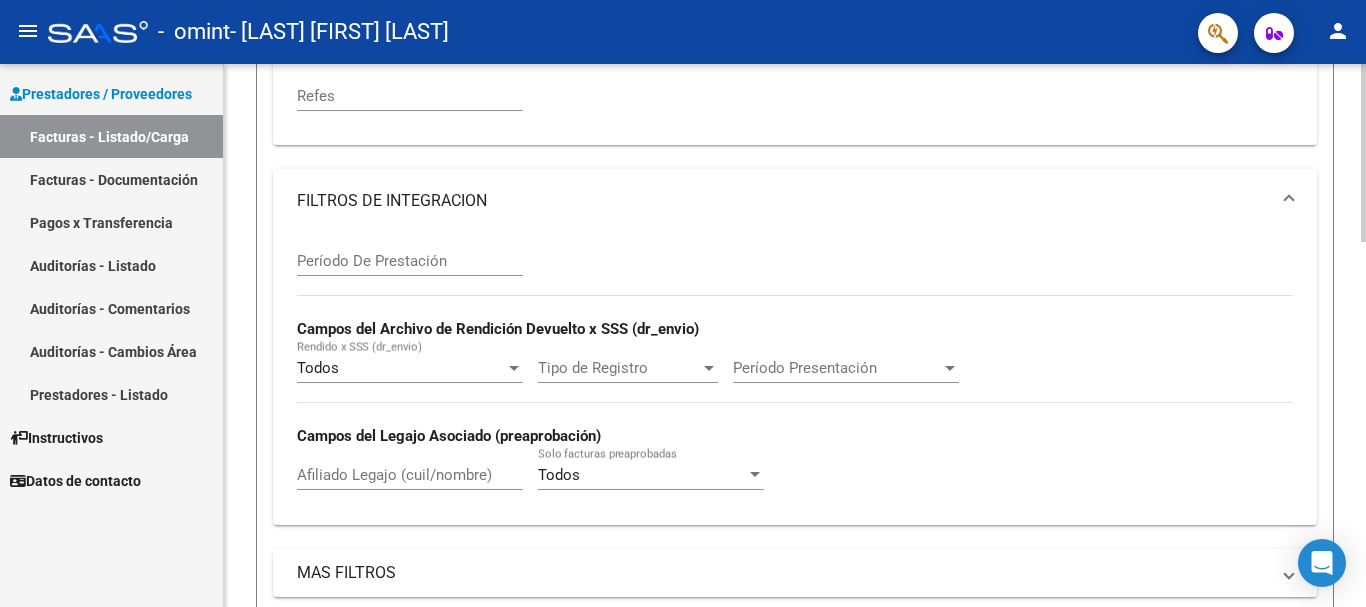 scroll, scrollTop: 541, scrollLeft: 0, axis: vertical 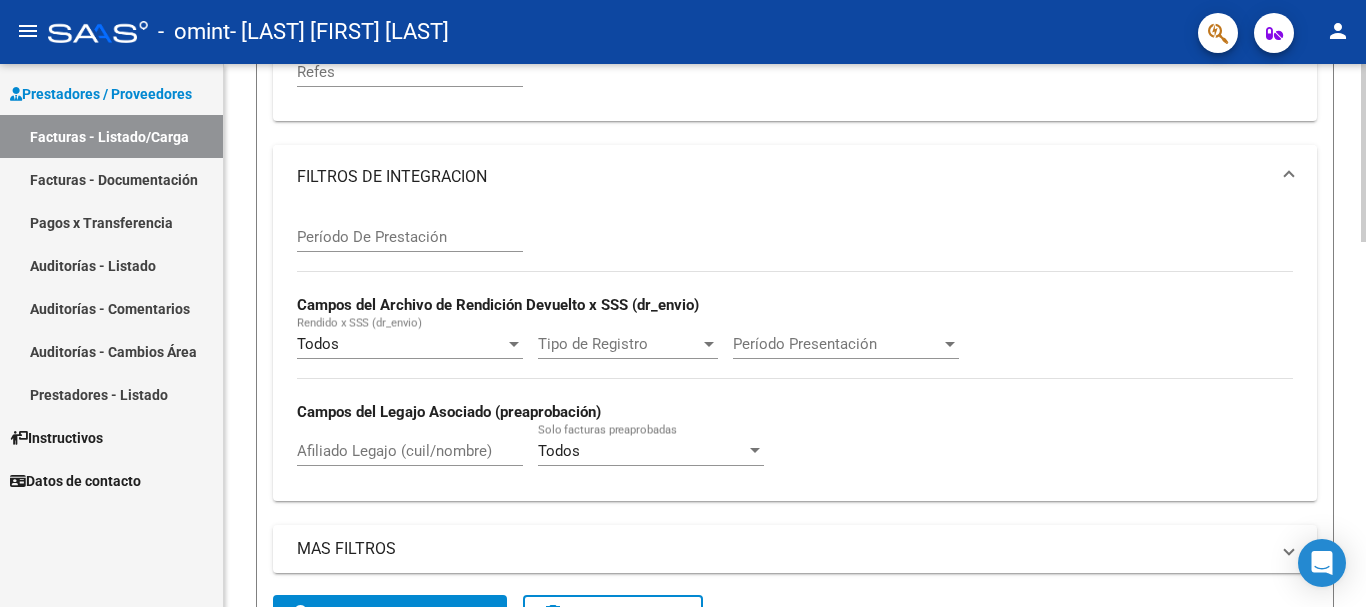 click 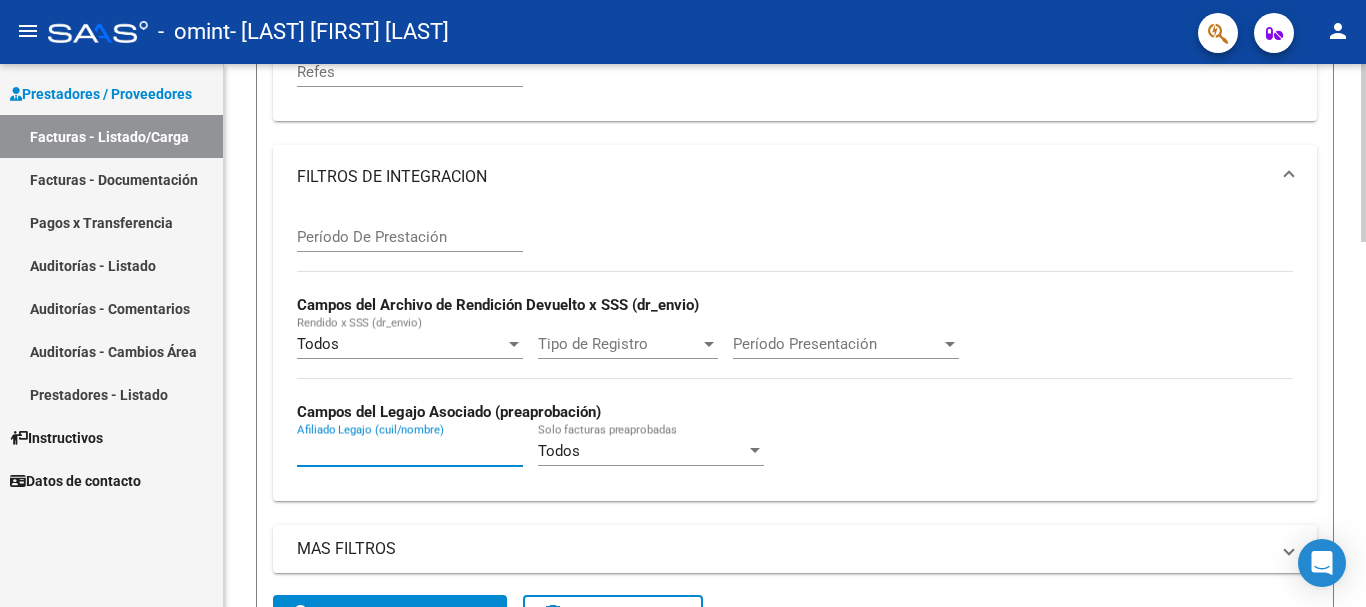 click on "Afiliado Legajo (cuil/nombre)" at bounding box center [410, 451] 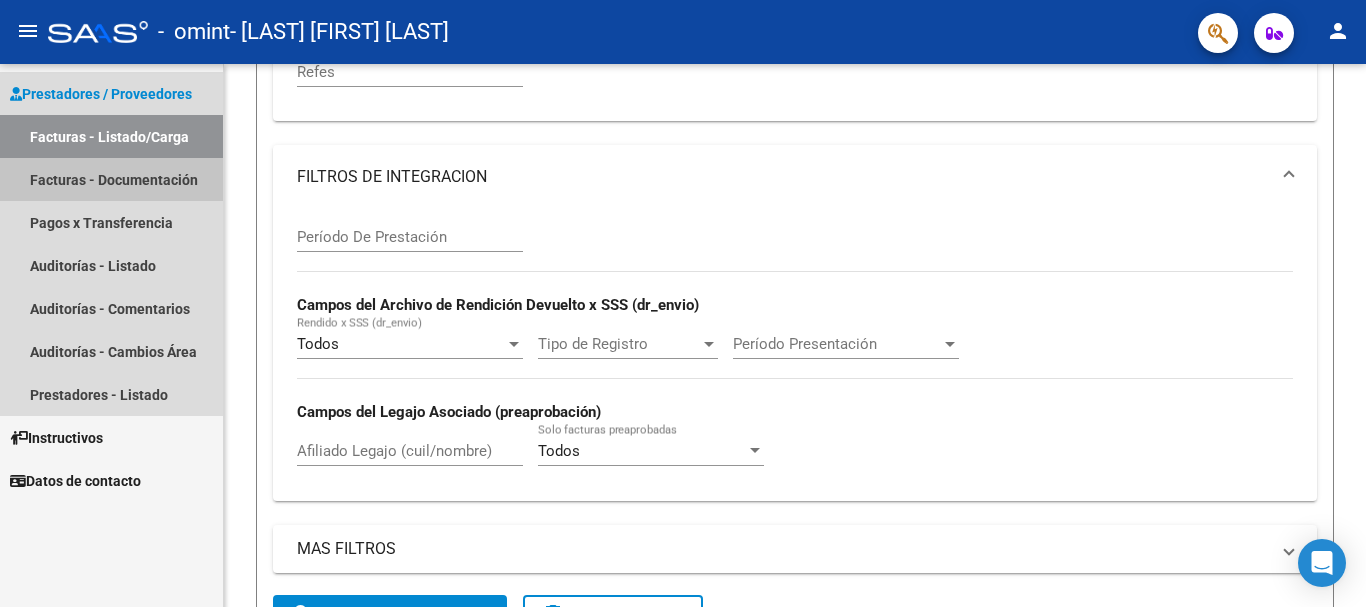 click on "Facturas - Documentación" at bounding box center [111, 179] 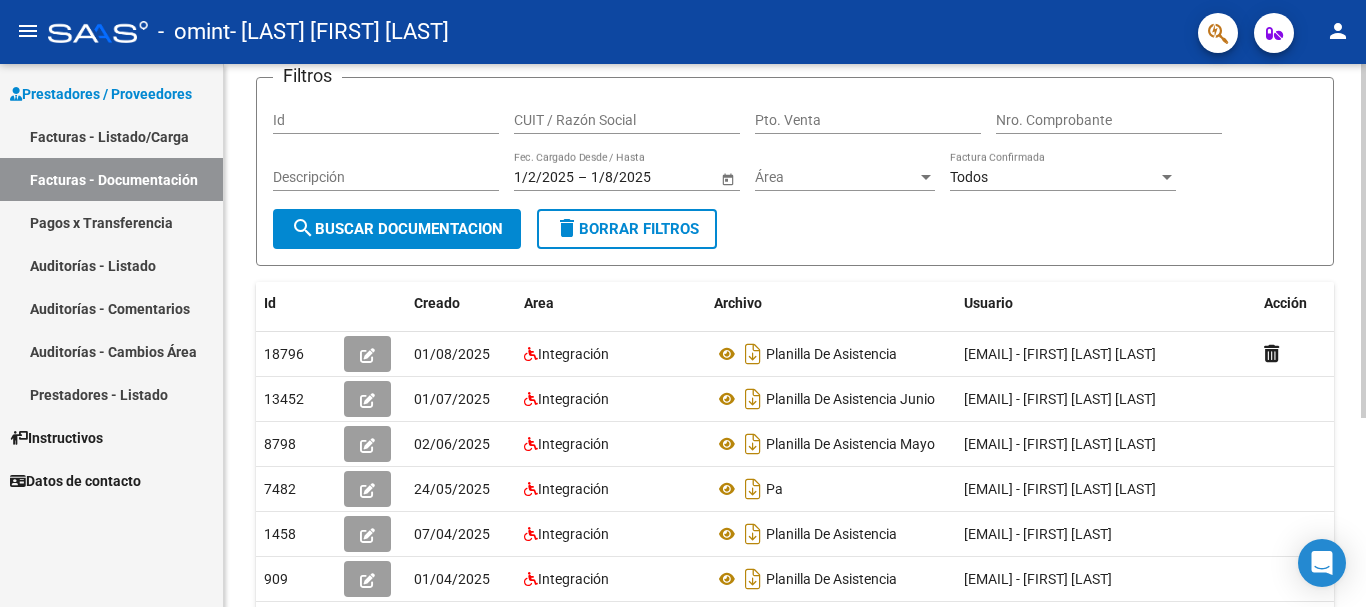 scroll, scrollTop: 152, scrollLeft: 0, axis: vertical 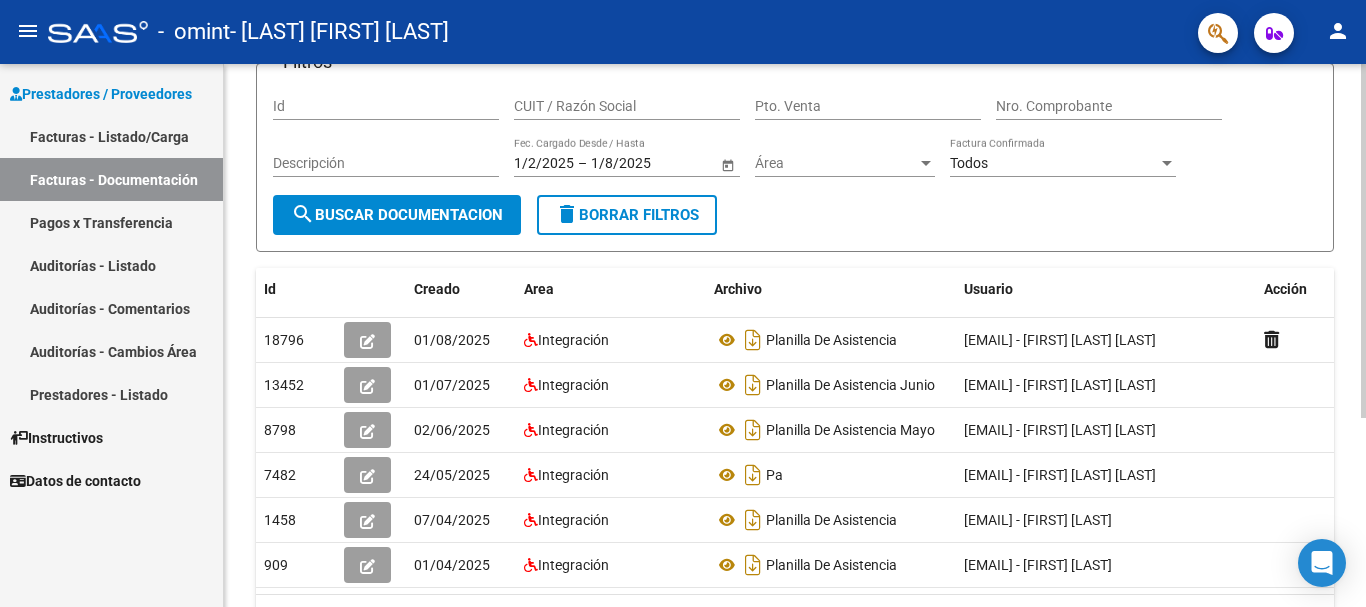 click 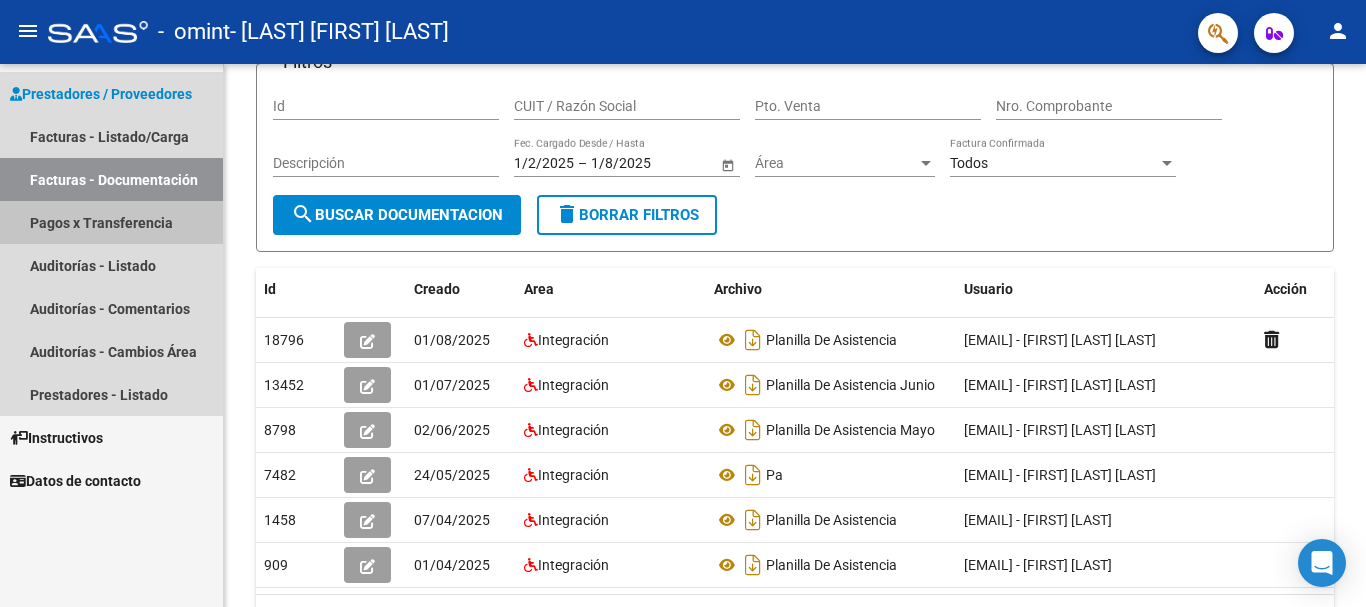 click on "Pagos x Transferencia" at bounding box center (111, 222) 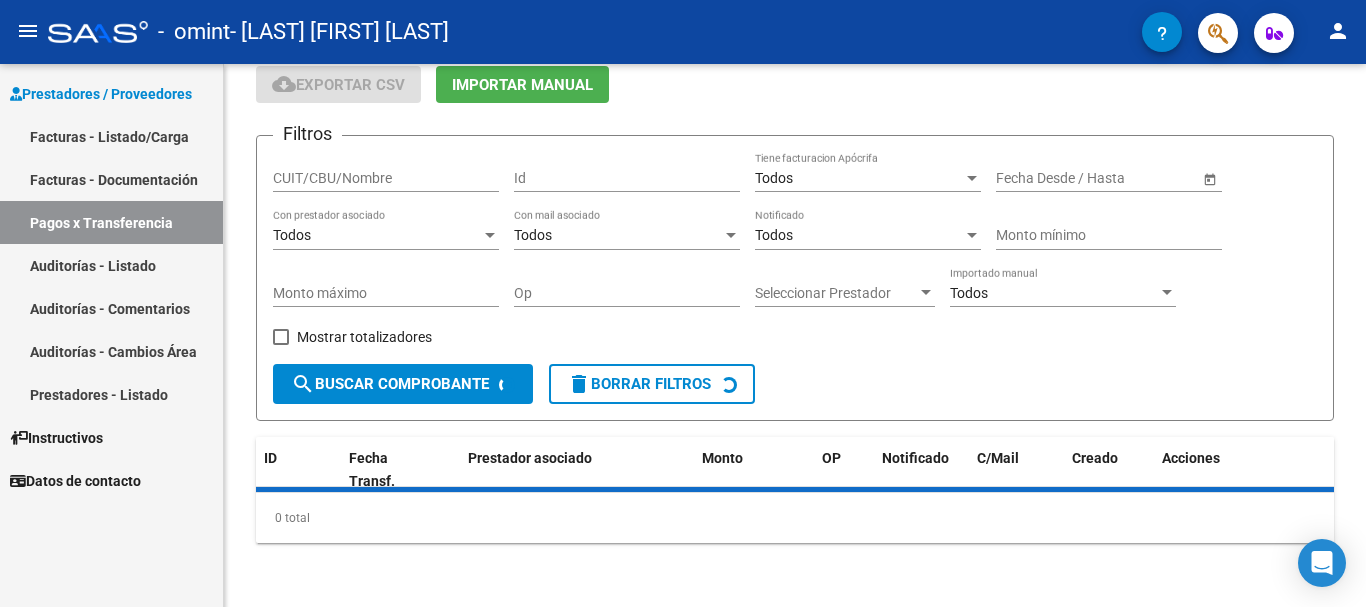 scroll, scrollTop: 126, scrollLeft: 0, axis: vertical 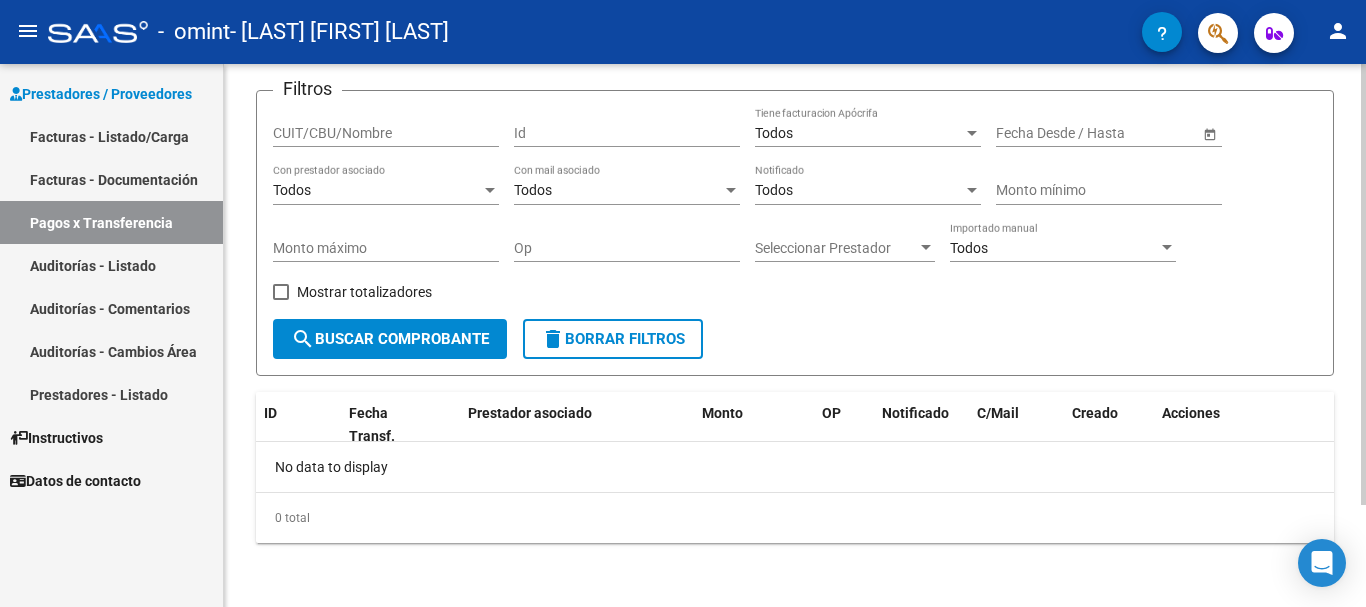click on "CUIT/CBU/Nombre" at bounding box center (386, 133) 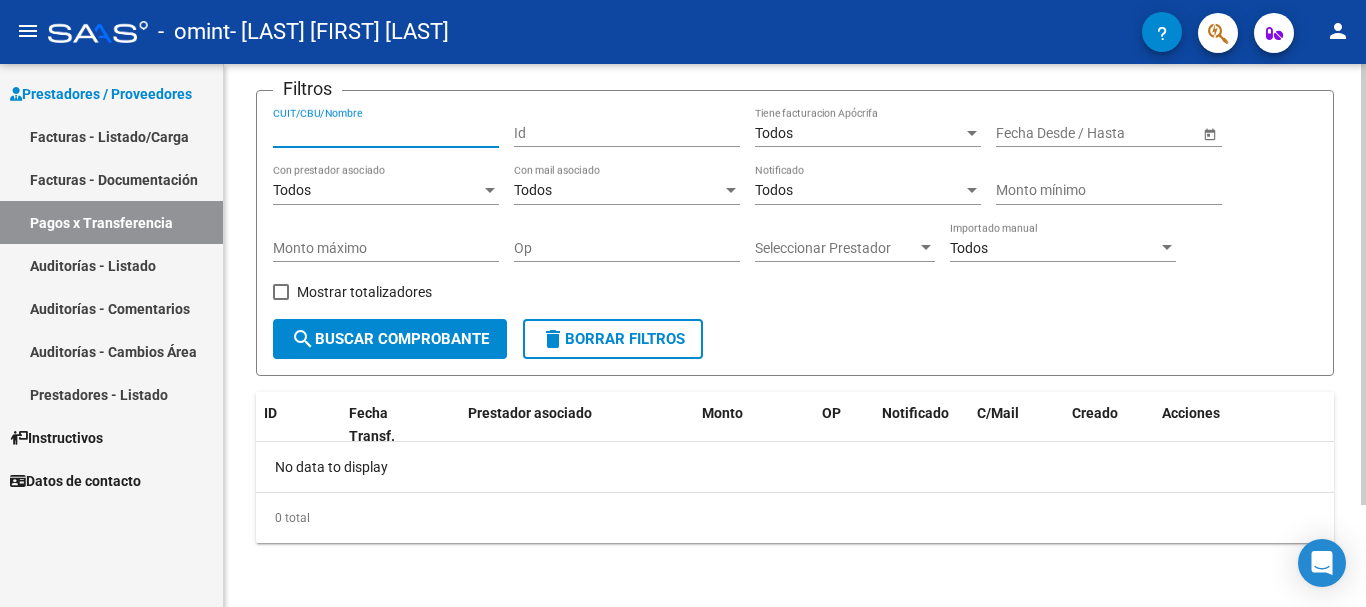 click 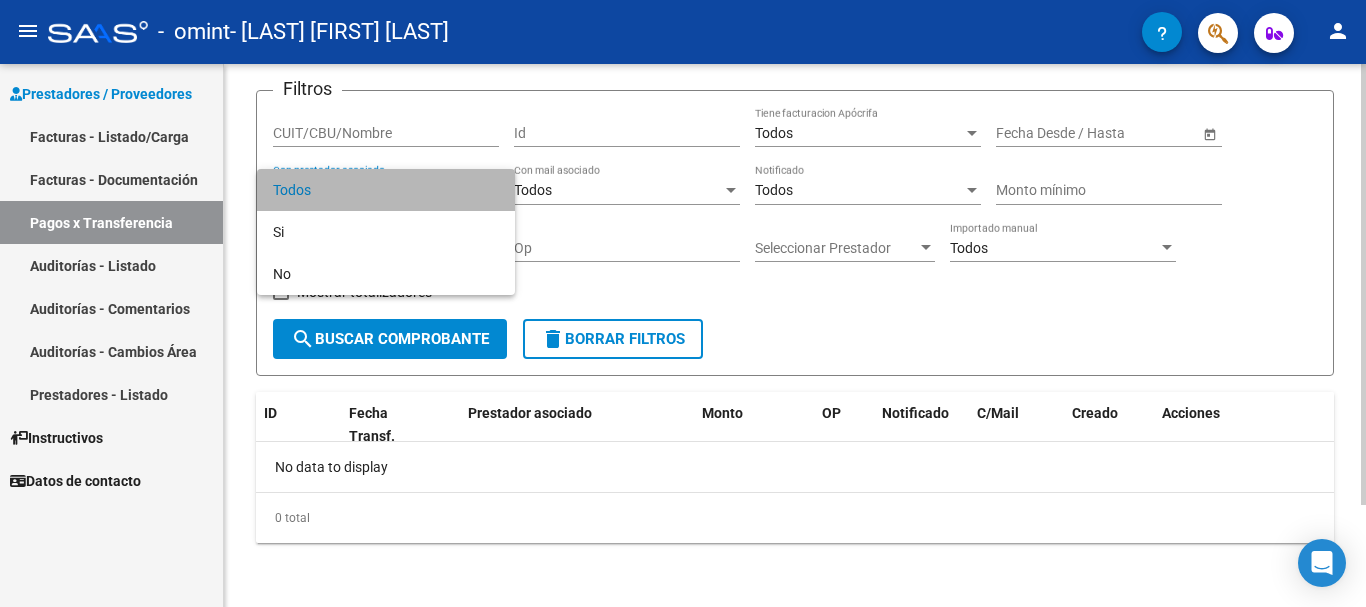 click on "Todos" at bounding box center [386, 190] 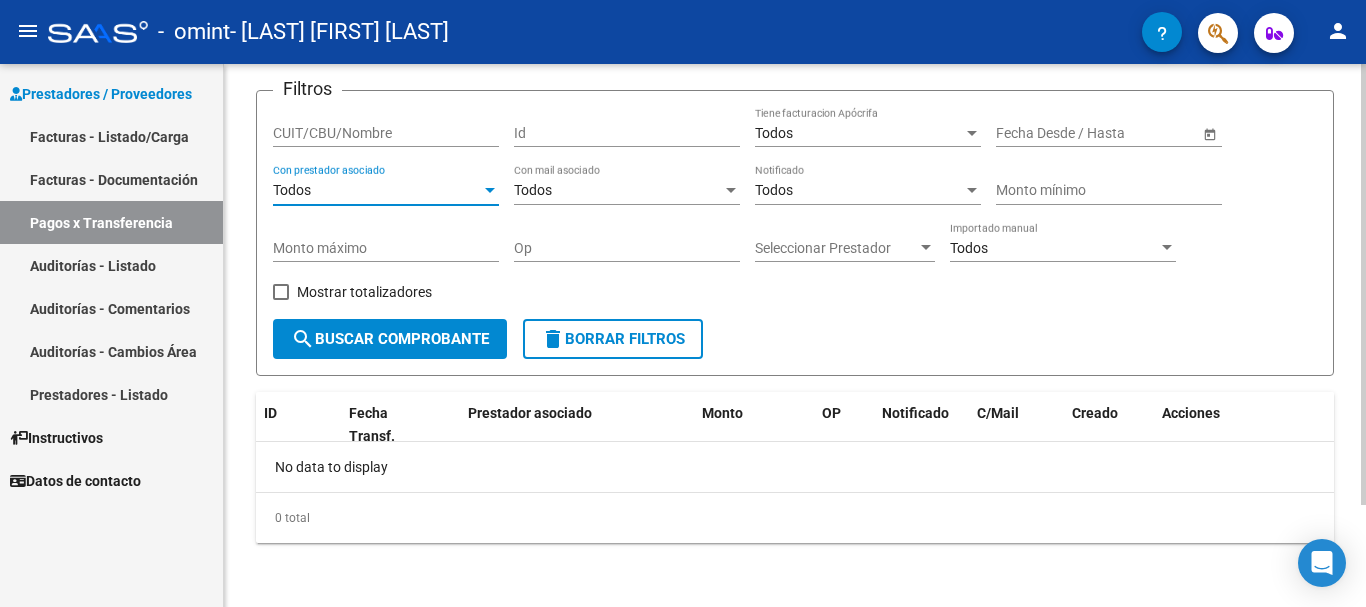 click on "–" at bounding box center (1066, 133) 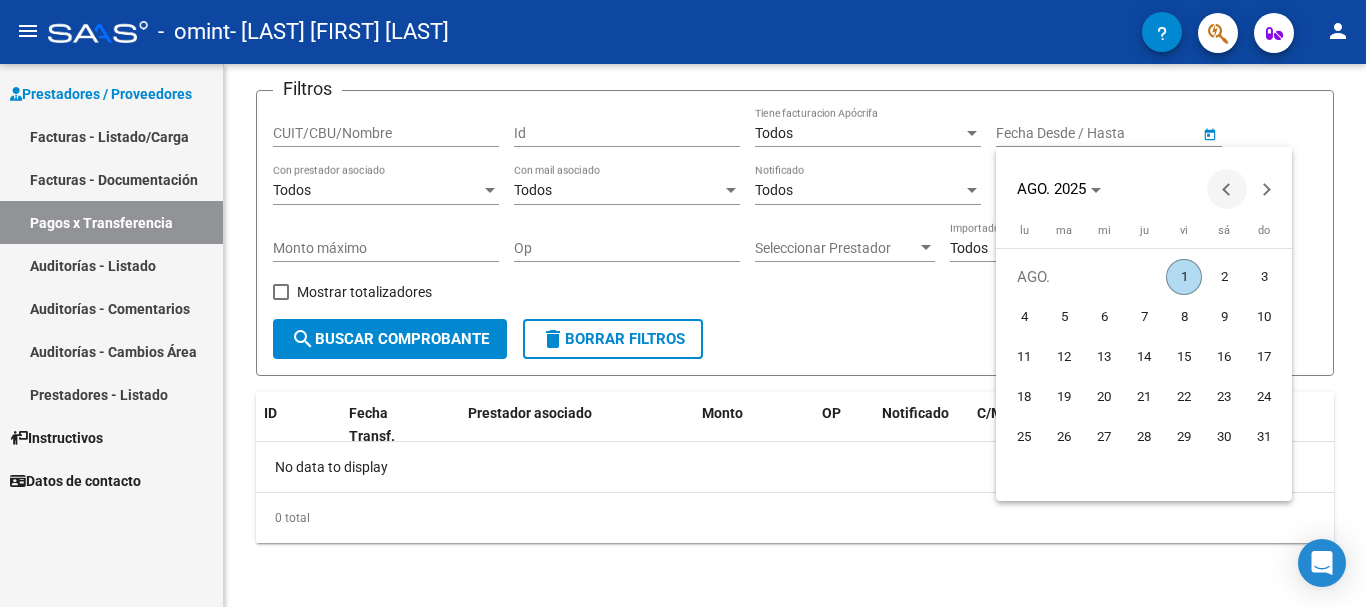 click at bounding box center [1227, 189] 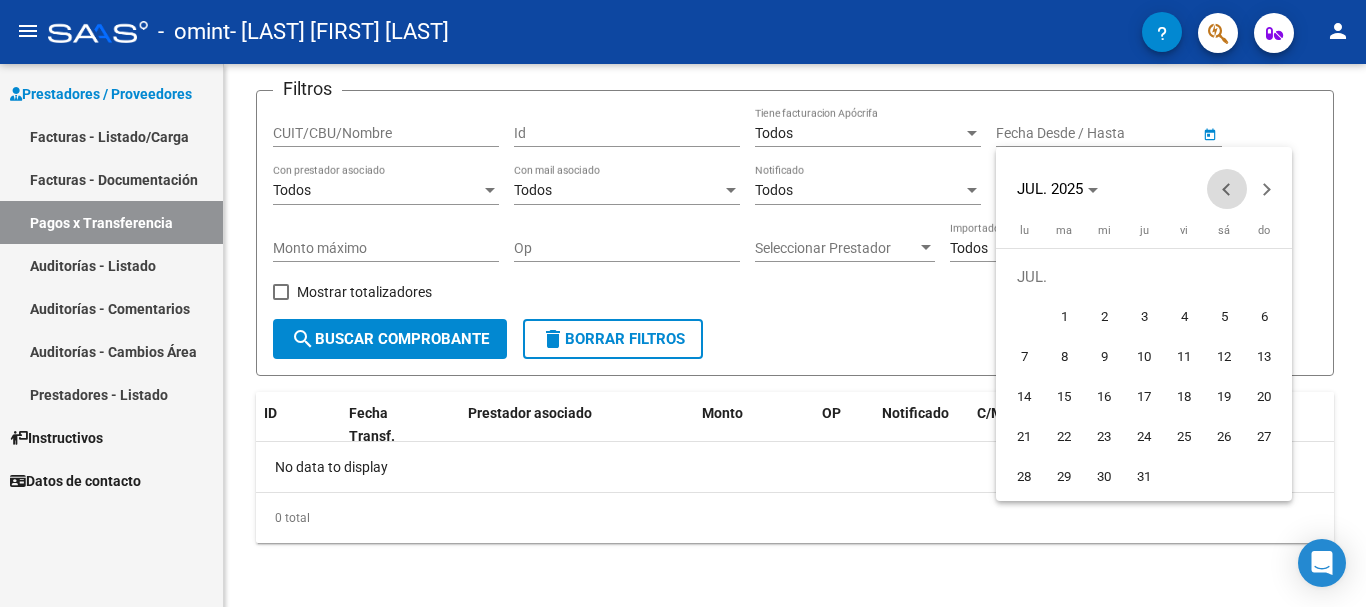 click at bounding box center [1227, 189] 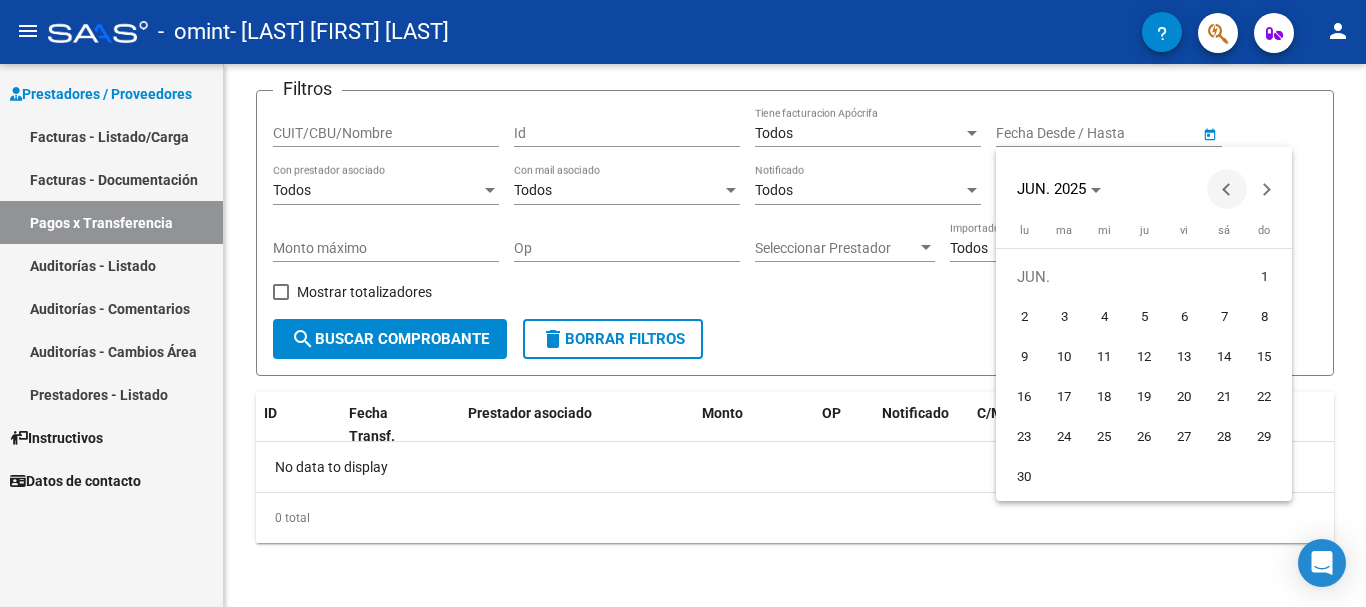 click at bounding box center (1227, 189) 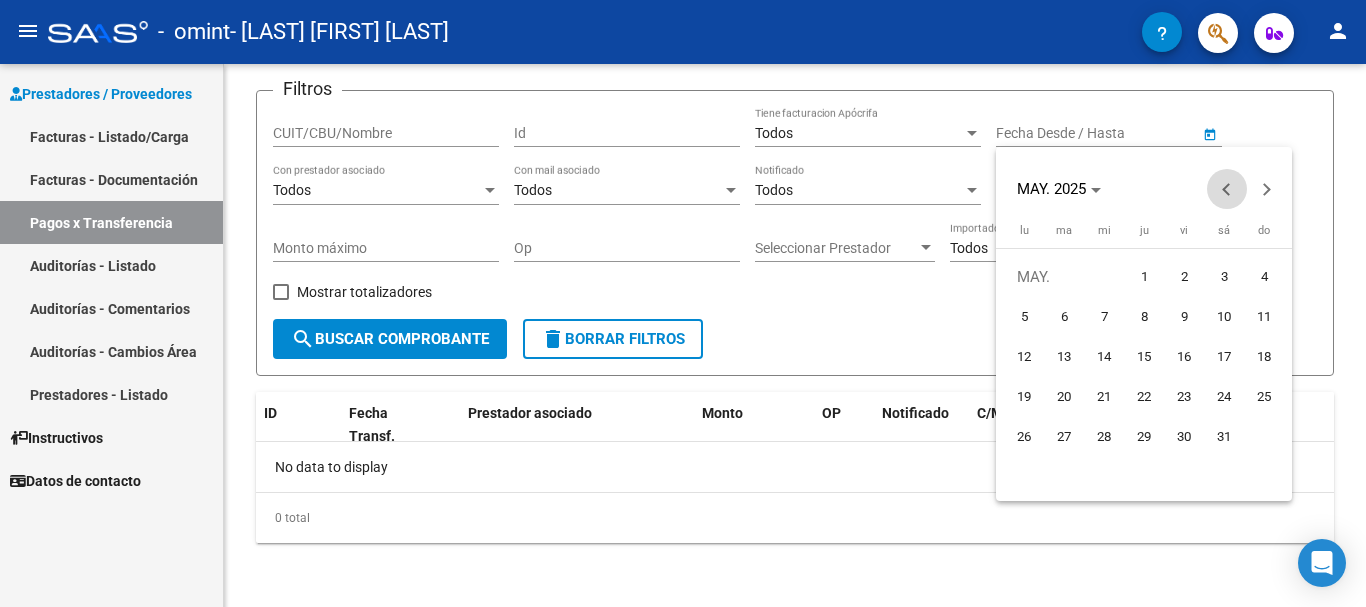 click at bounding box center [1227, 189] 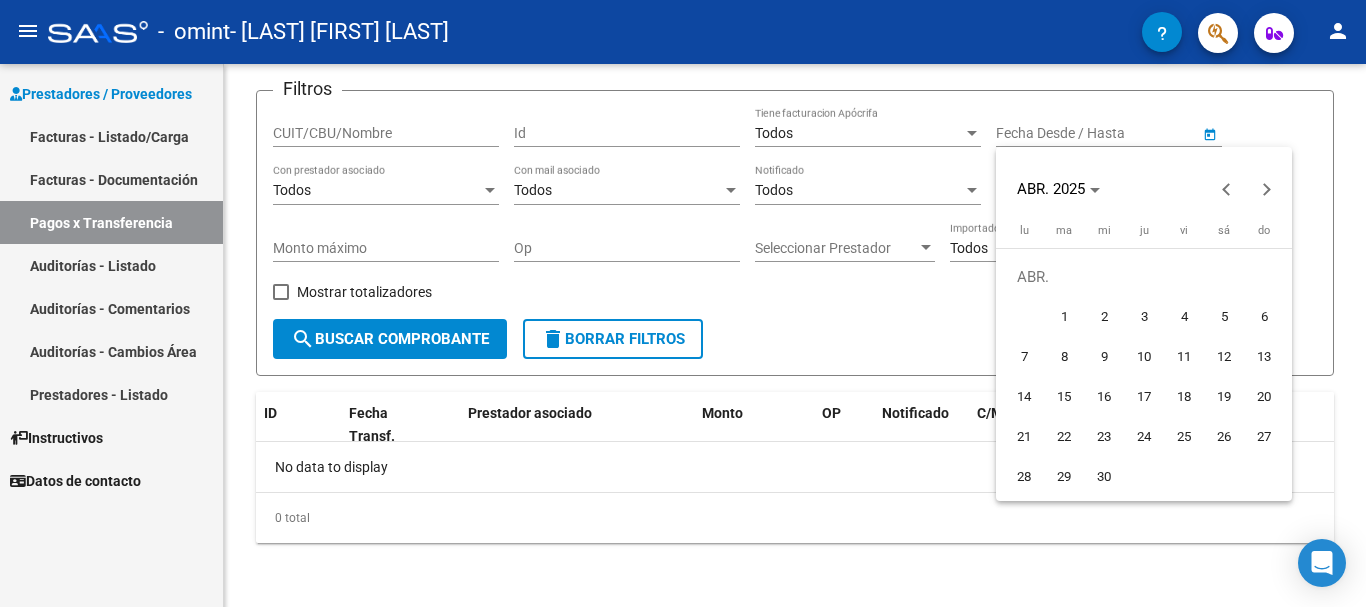 click on "1" at bounding box center (1064, 317) 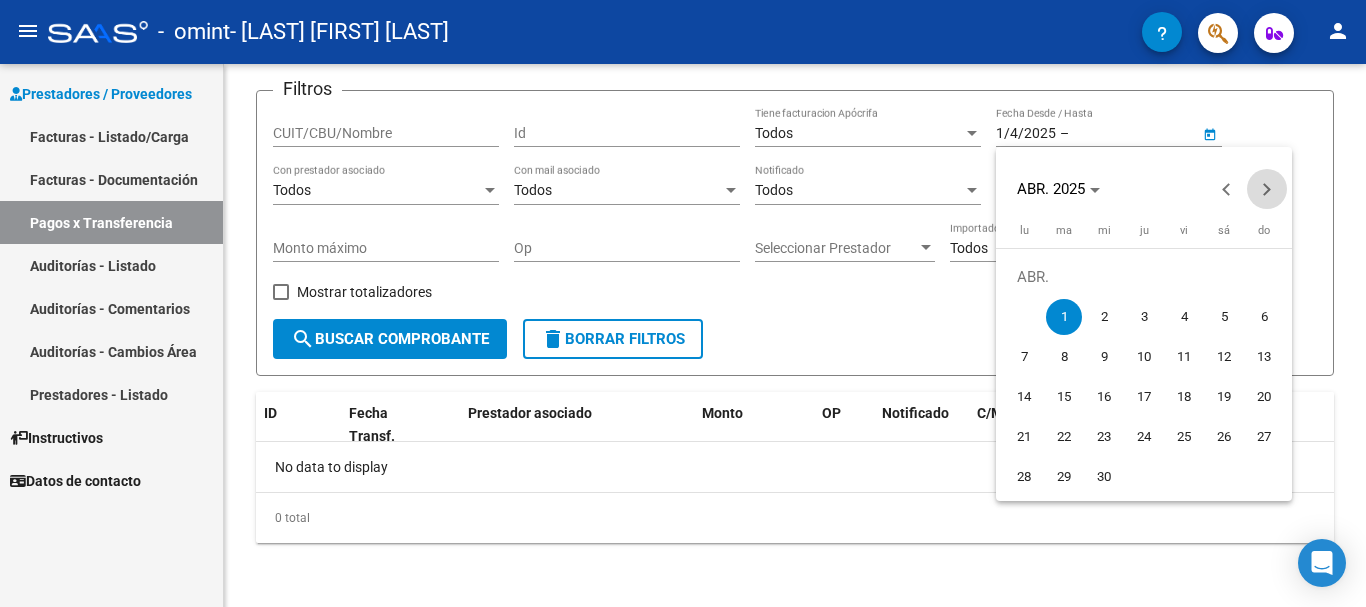 click at bounding box center [1267, 189] 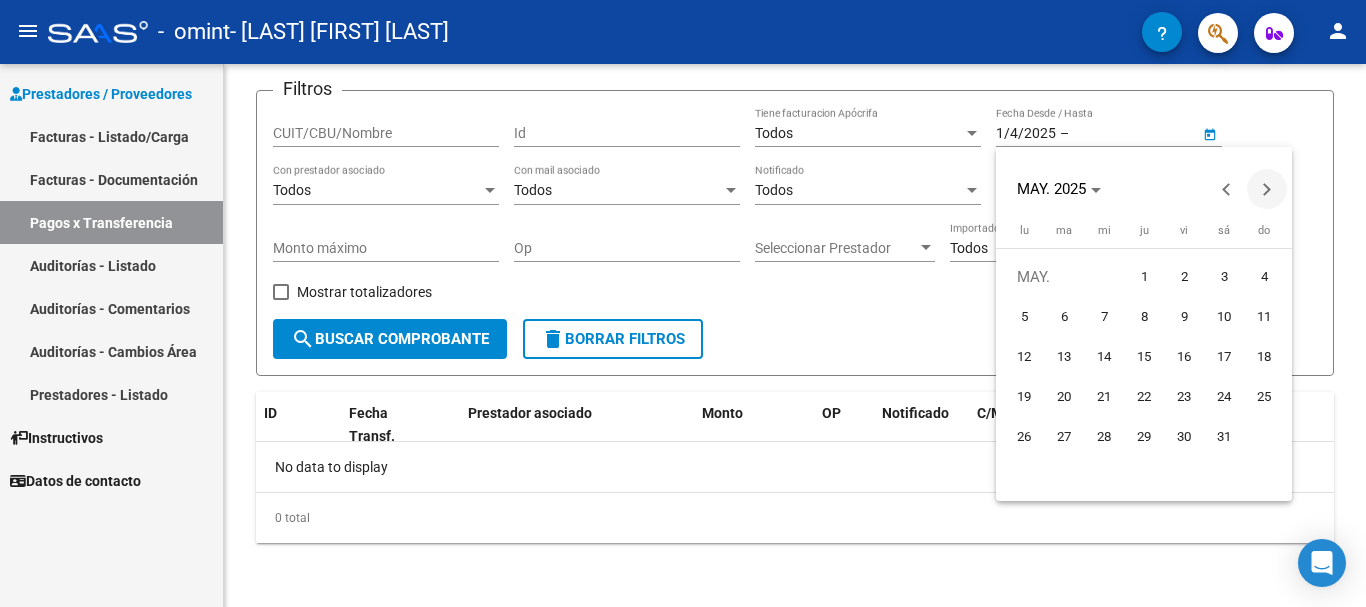 click at bounding box center [1267, 189] 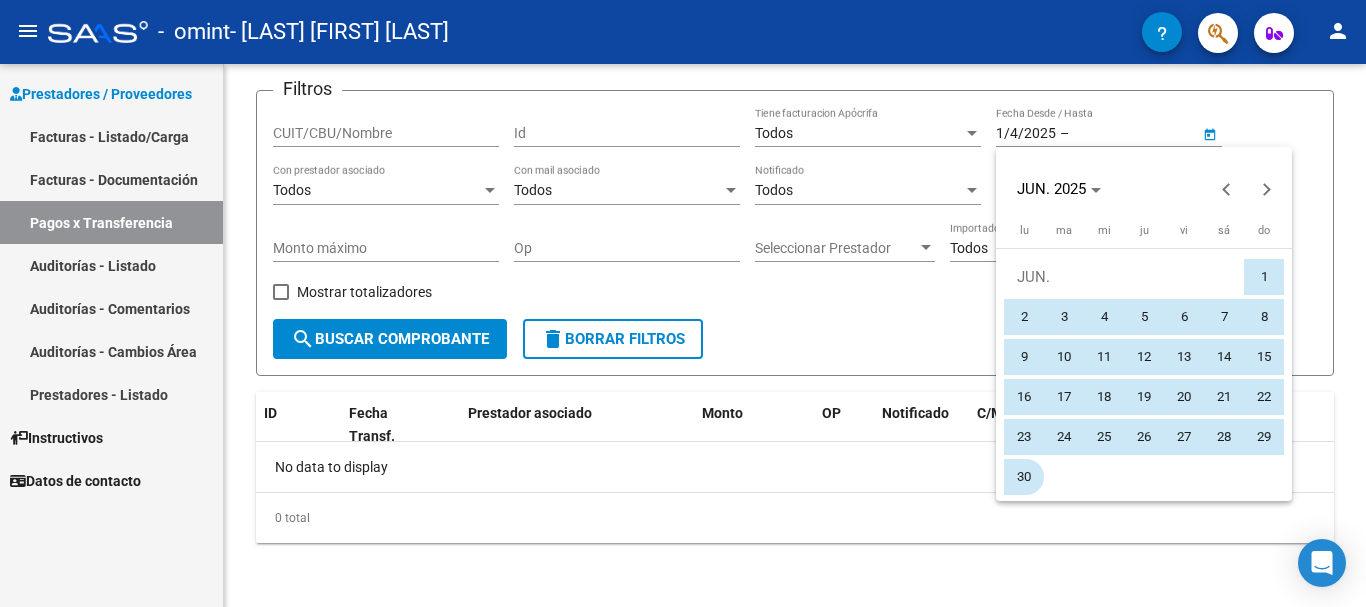 click on "30" at bounding box center (1024, 477) 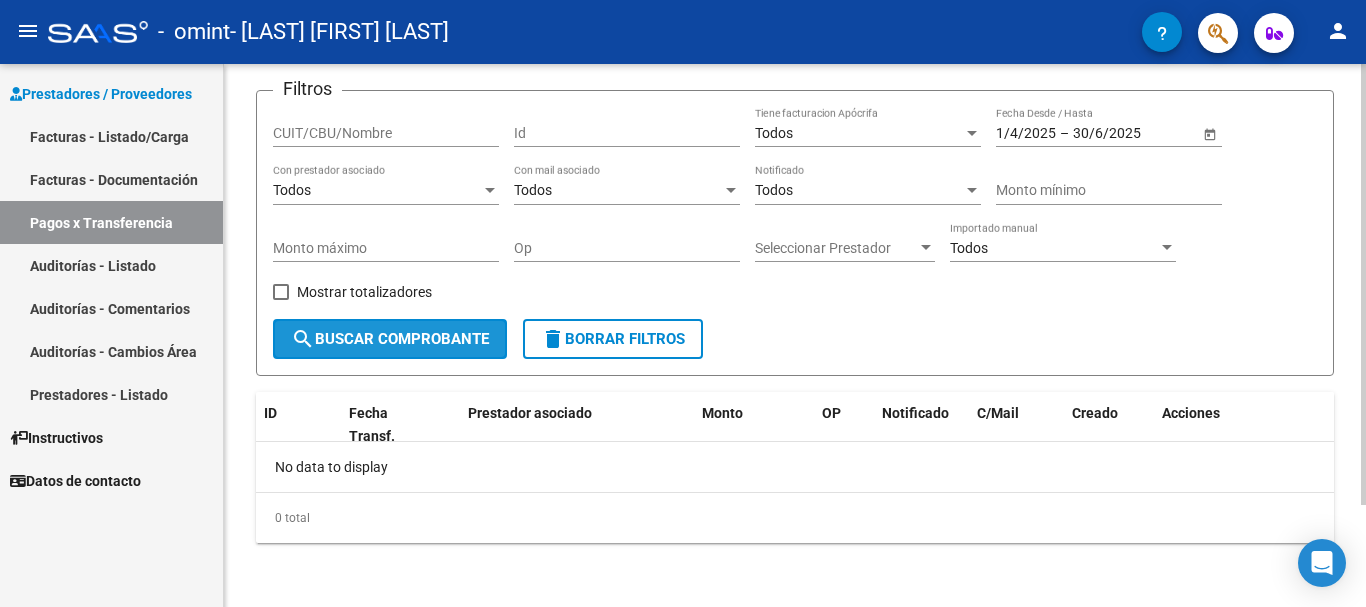 click on "search  Buscar Comprobante" 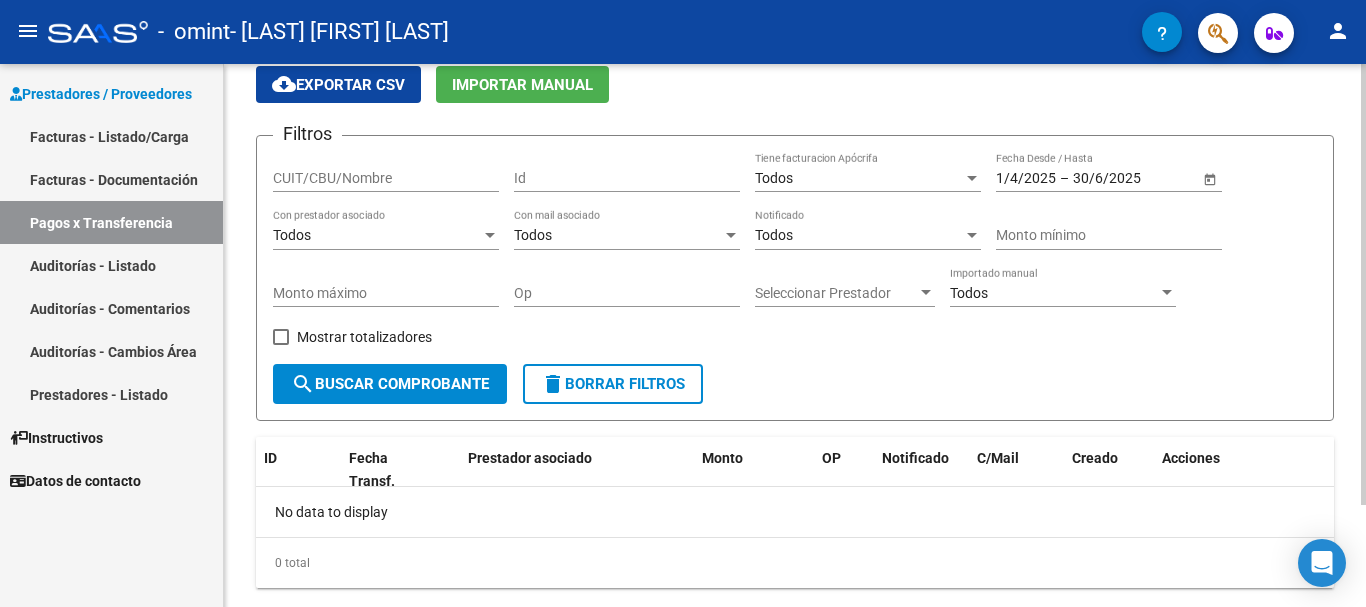 scroll, scrollTop: 126, scrollLeft: 0, axis: vertical 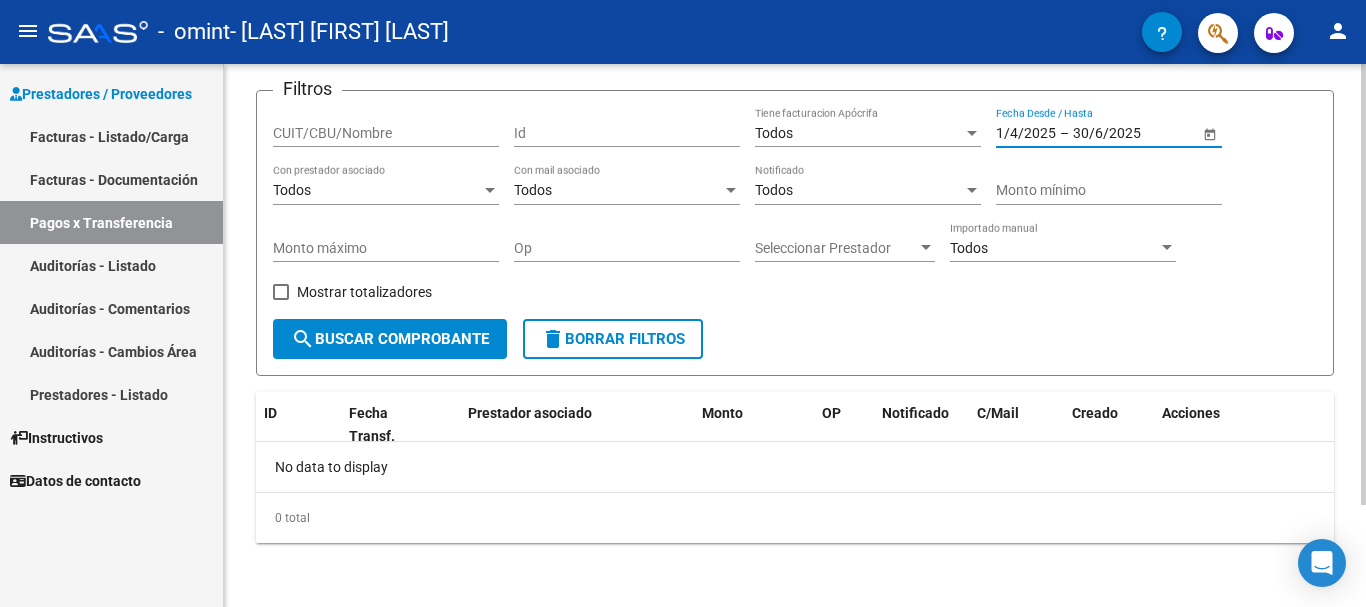click on "30/6/2025" at bounding box center [1122, 133] 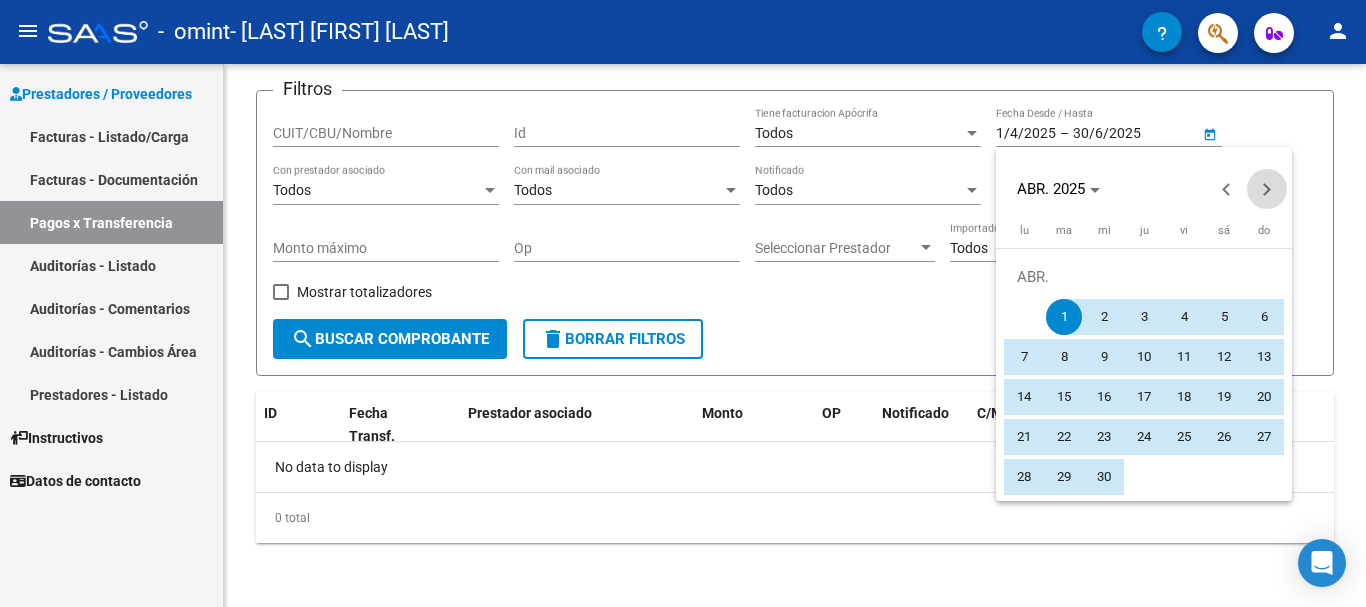 click at bounding box center [1267, 189] 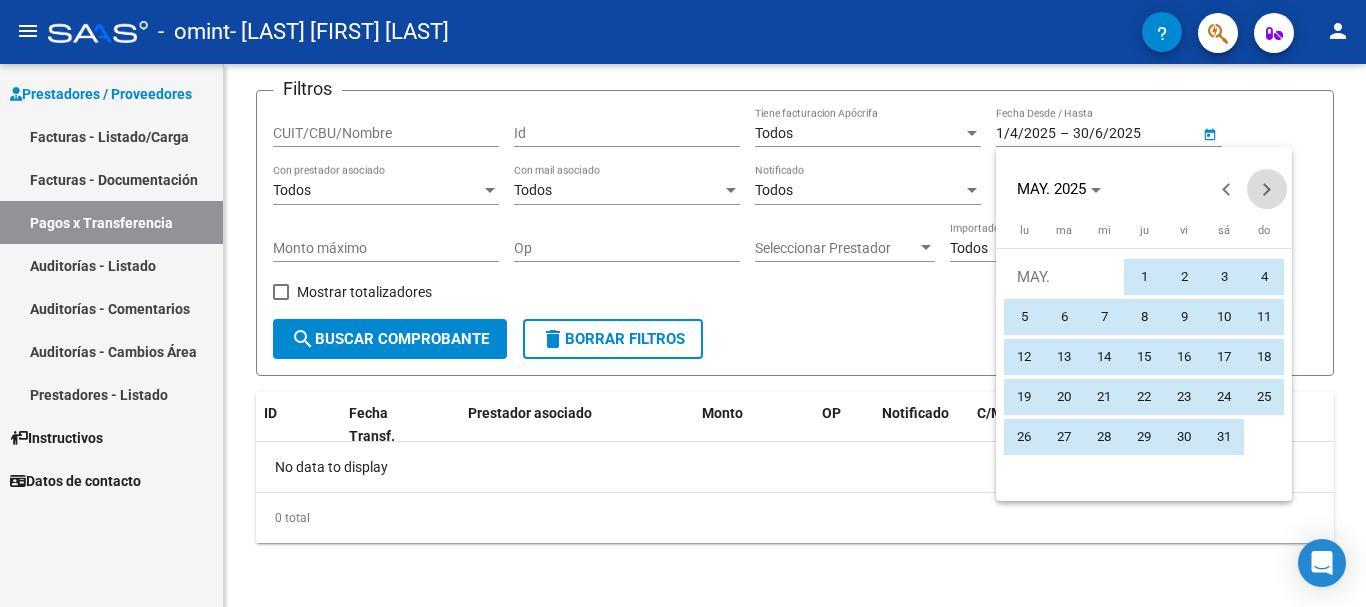 click at bounding box center [1267, 189] 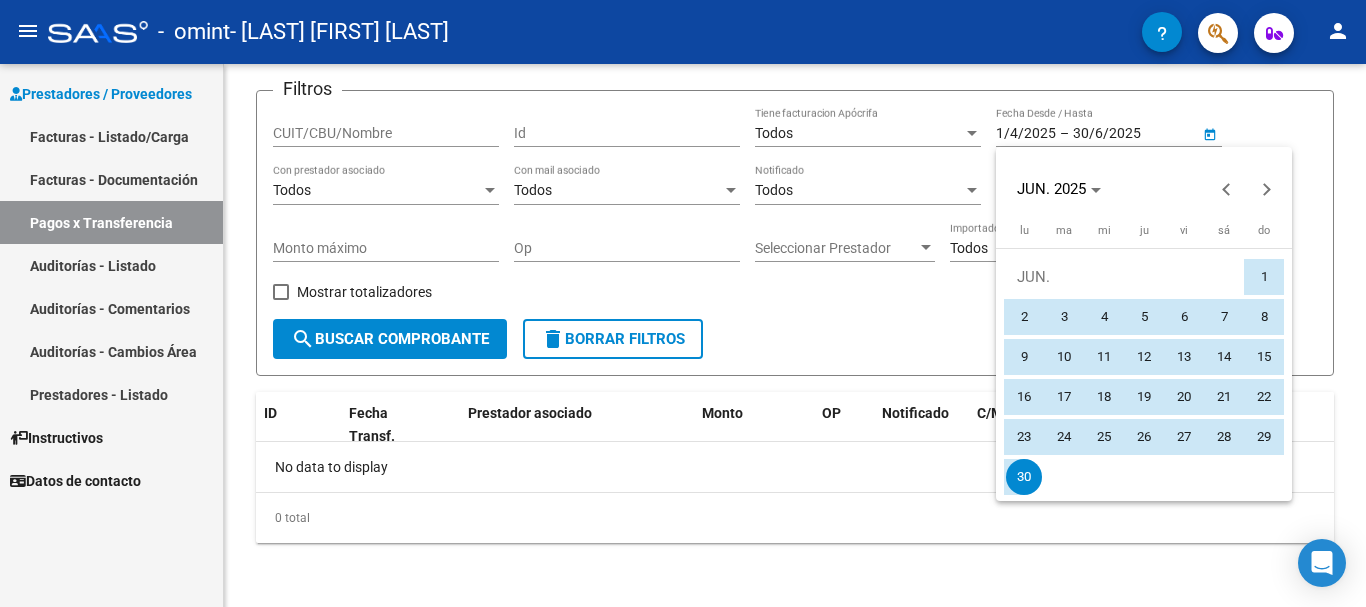 click on "30" at bounding box center (1024, 477) 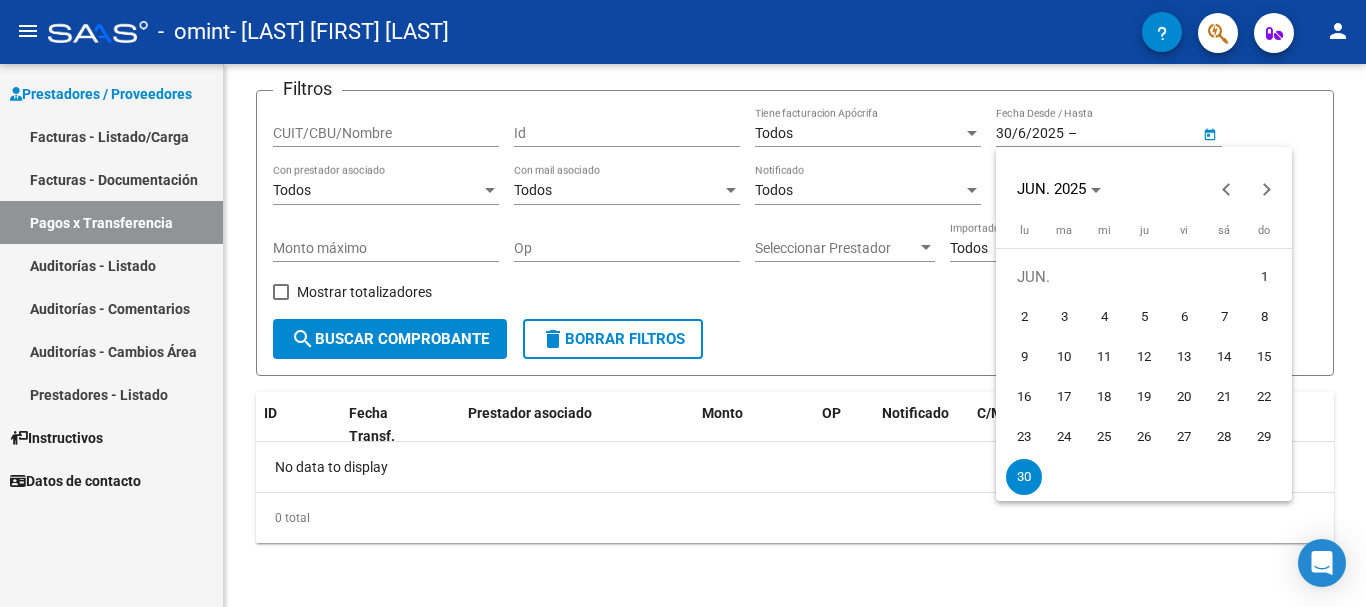 click on "1" at bounding box center [1264, 277] 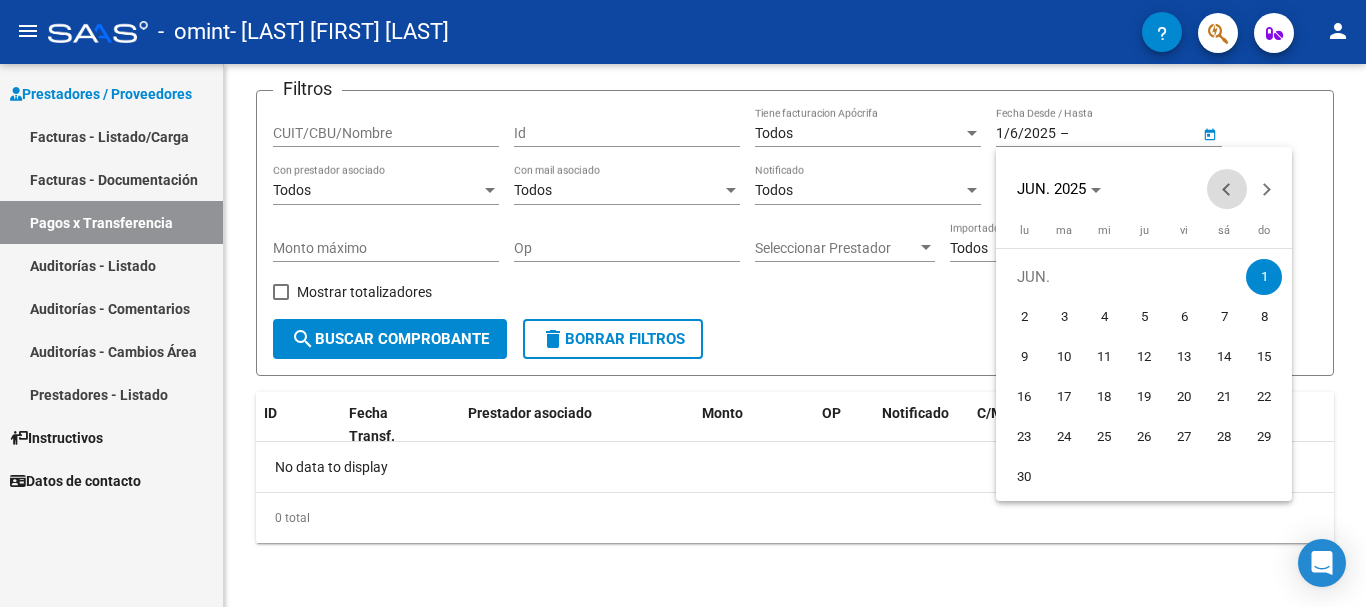 click at bounding box center (1227, 189) 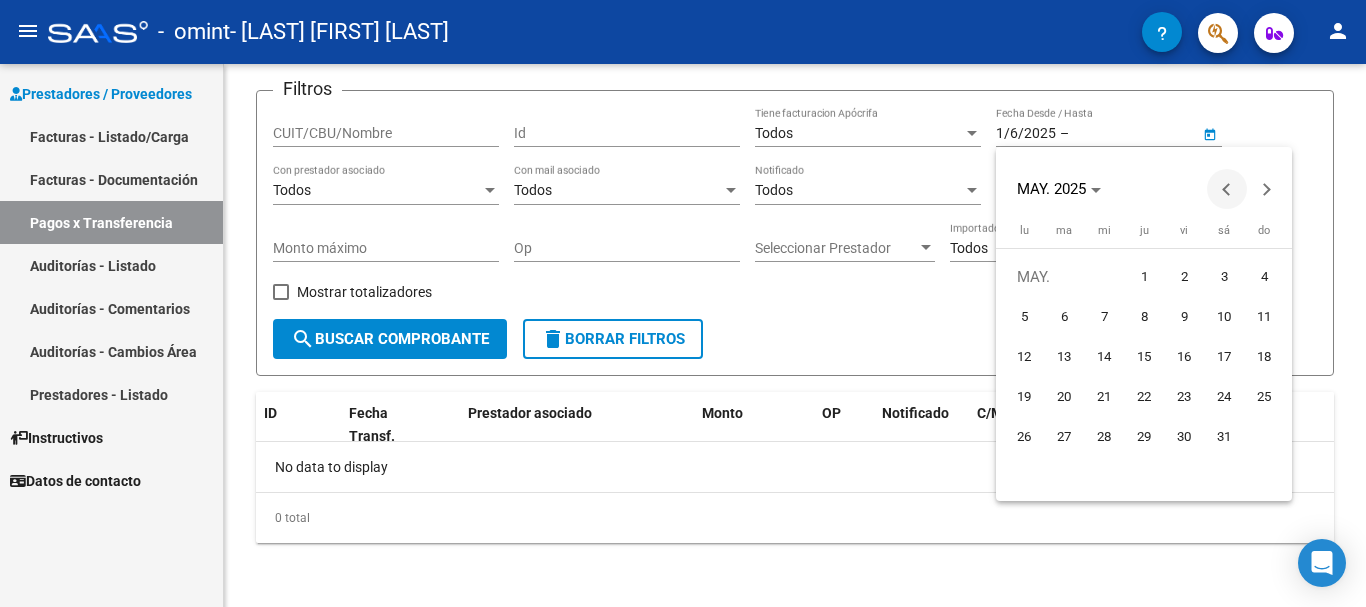 click at bounding box center (1227, 189) 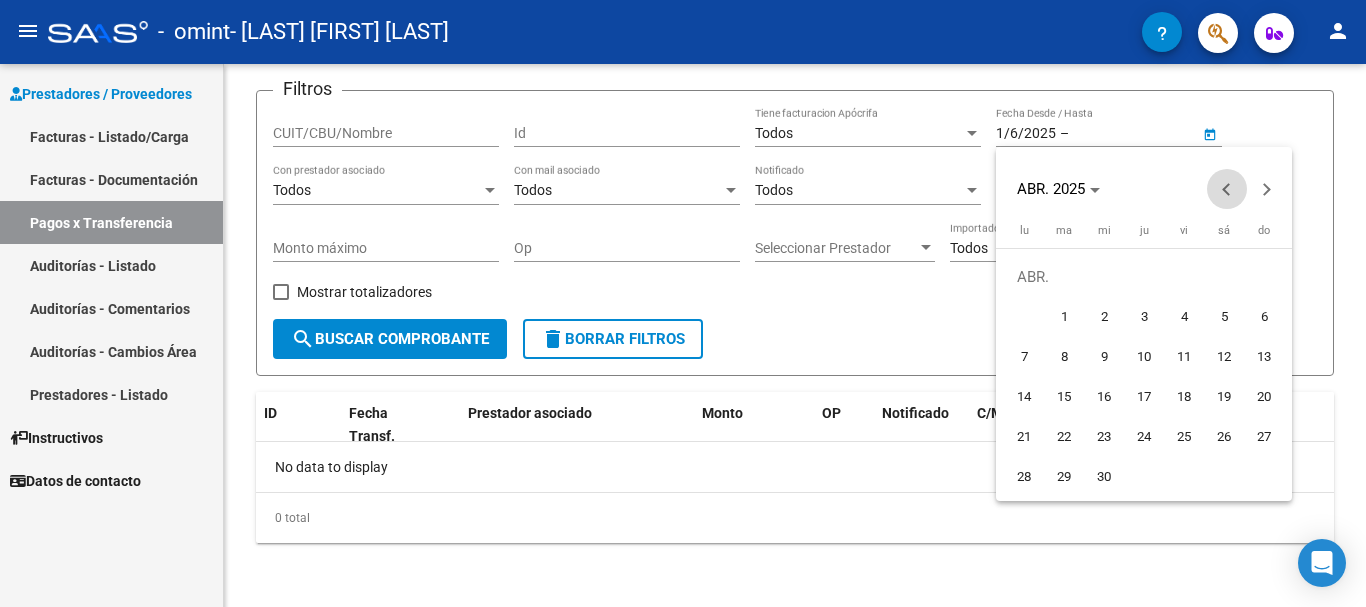 click at bounding box center [1227, 189] 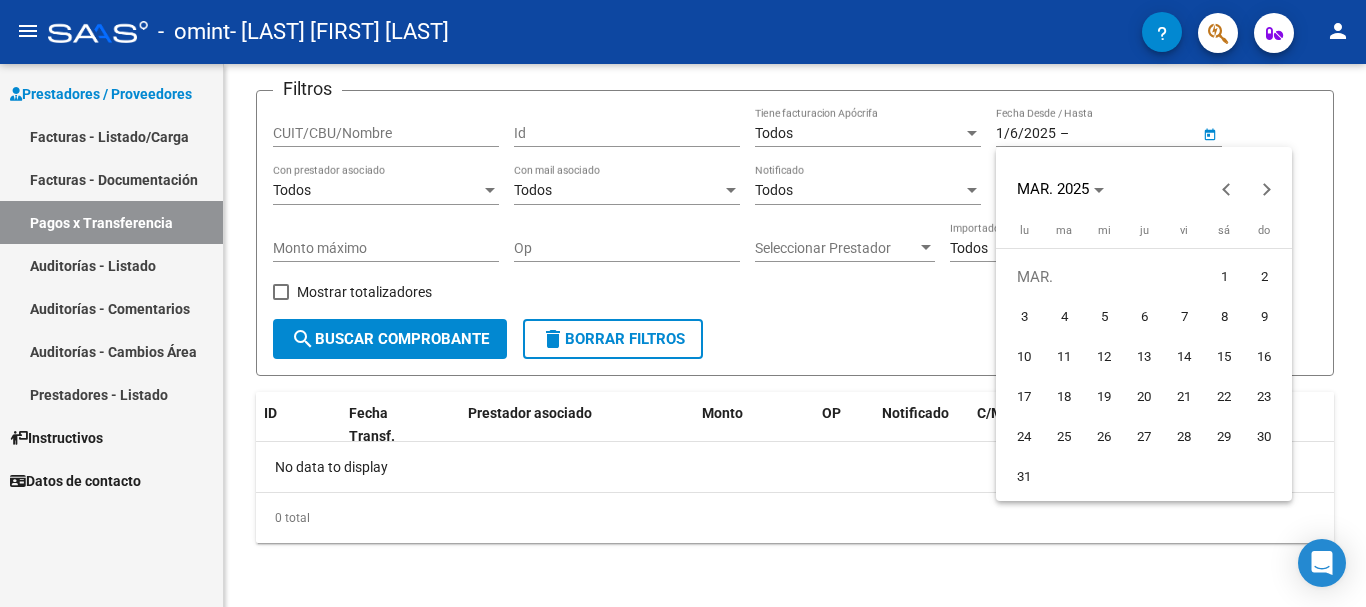 click on "1" at bounding box center [1224, 277] 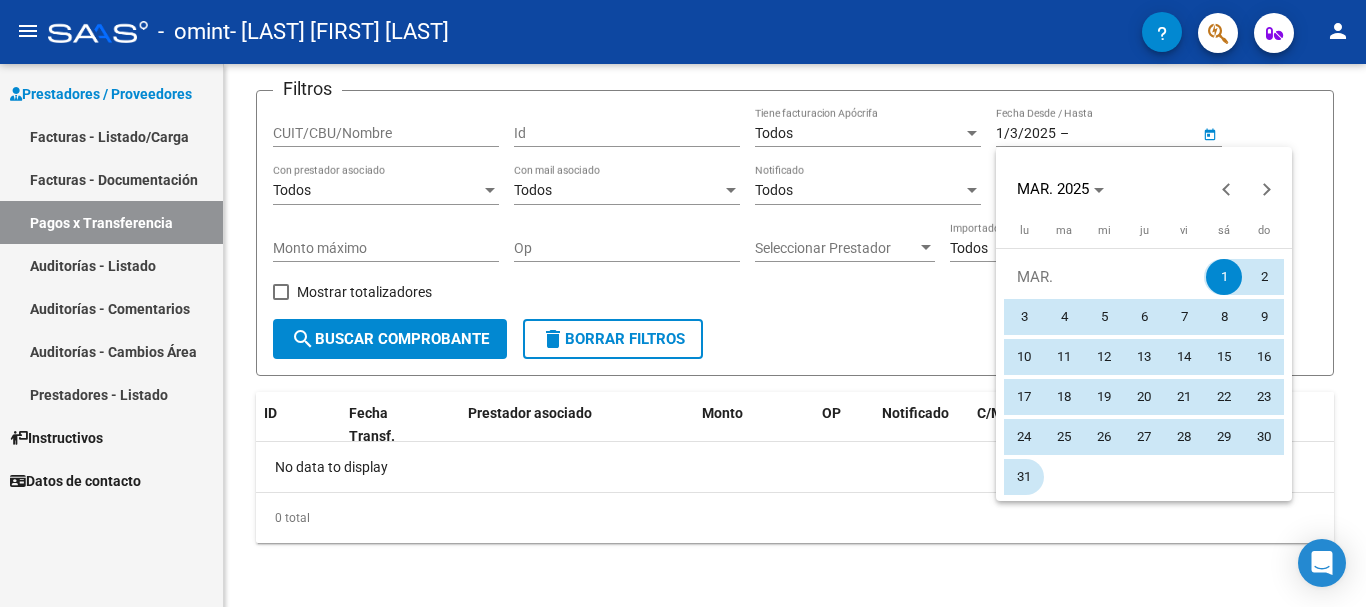 click on "31" at bounding box center [1024, 477] 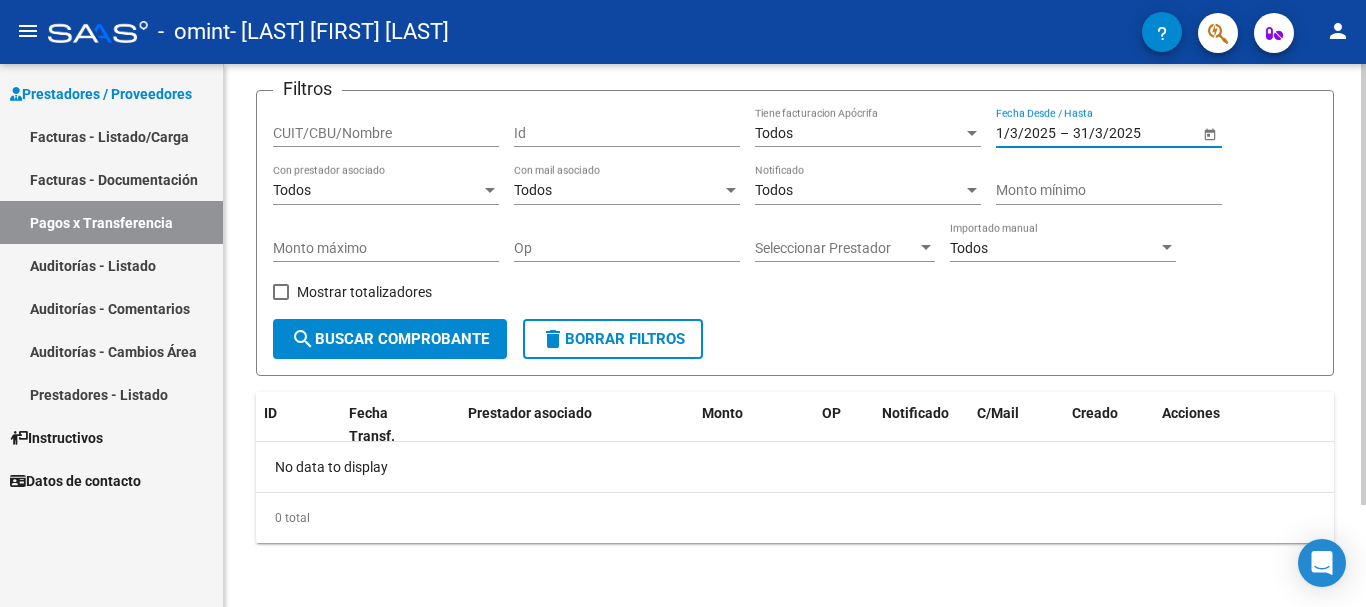 click on "search  Buscar Comprobante" 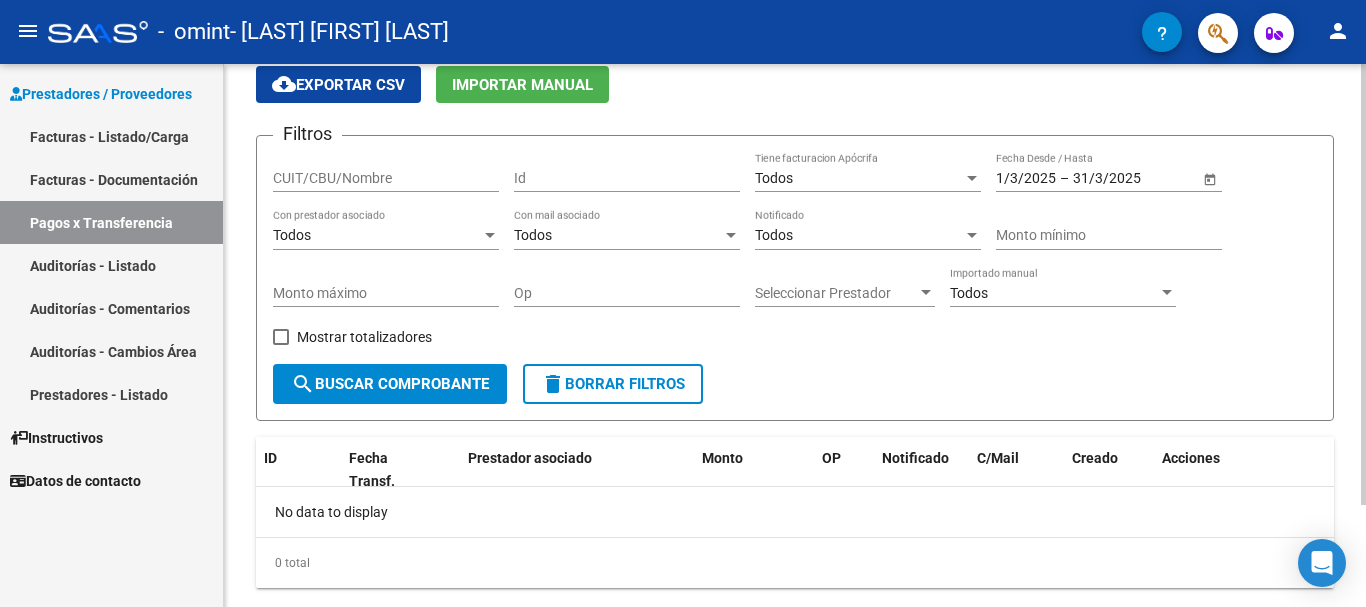 scroll, scrollTop: 126, scrollLeft: 0, axis: vertical 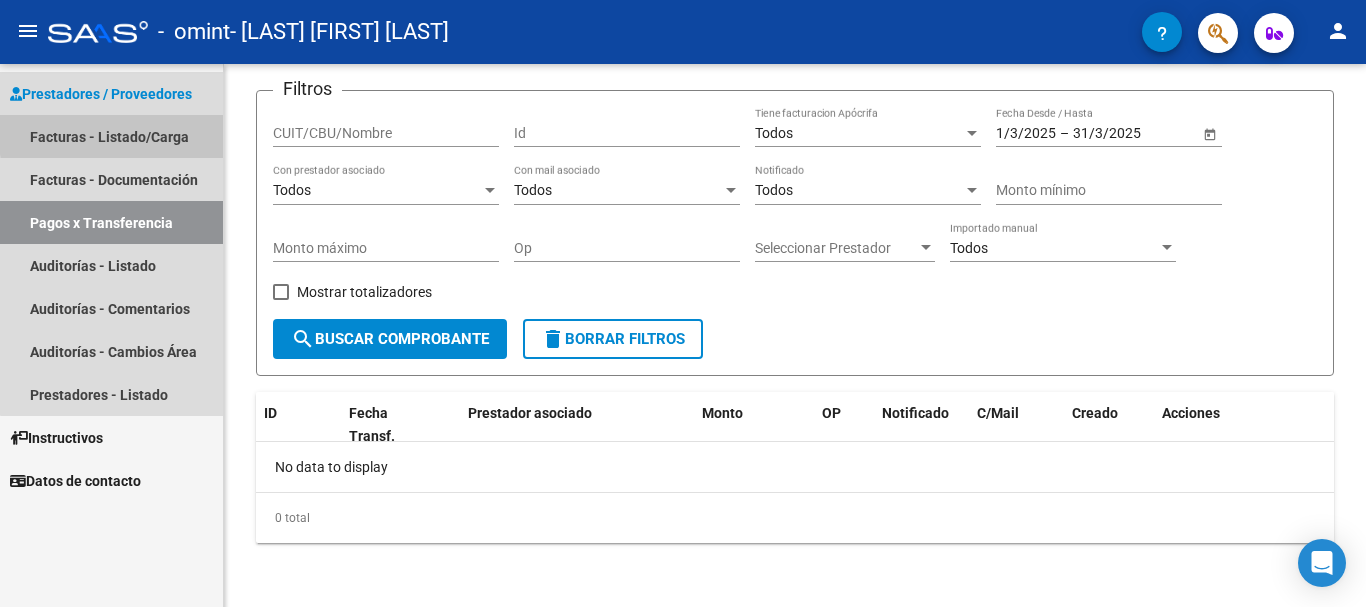 click on "Facturas - Listado/Carga" at bounding box center (111, 136) 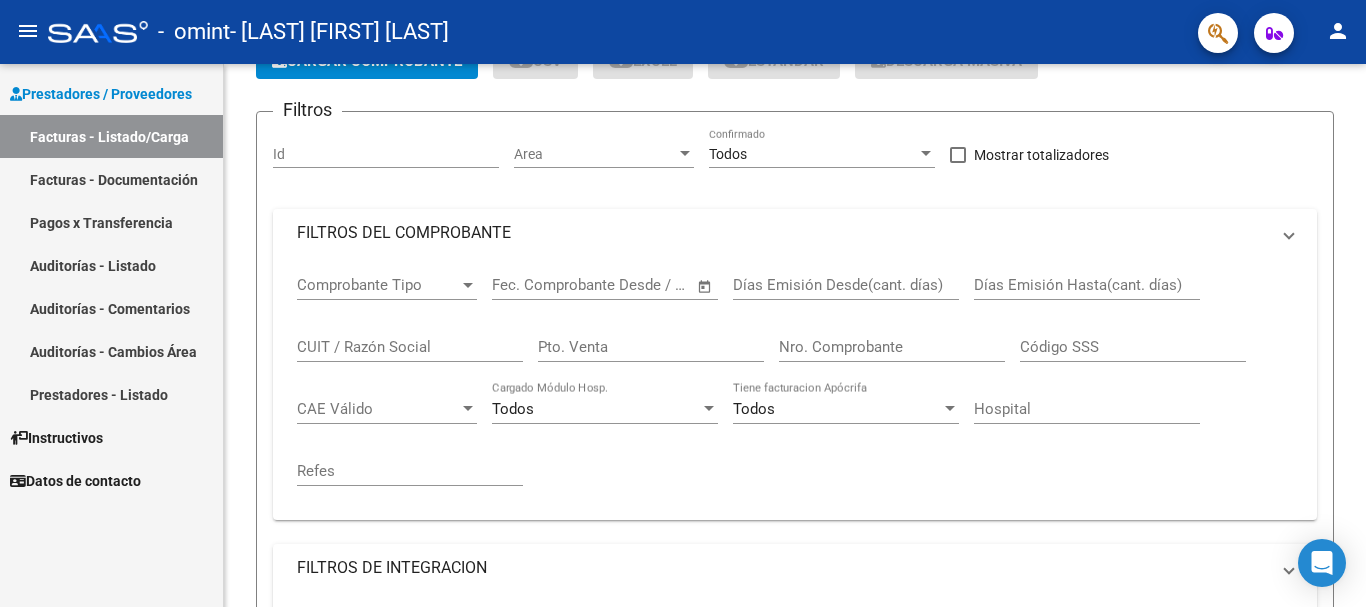 scroll, scrollTop: 0, scrollLeft: 0, axis: both 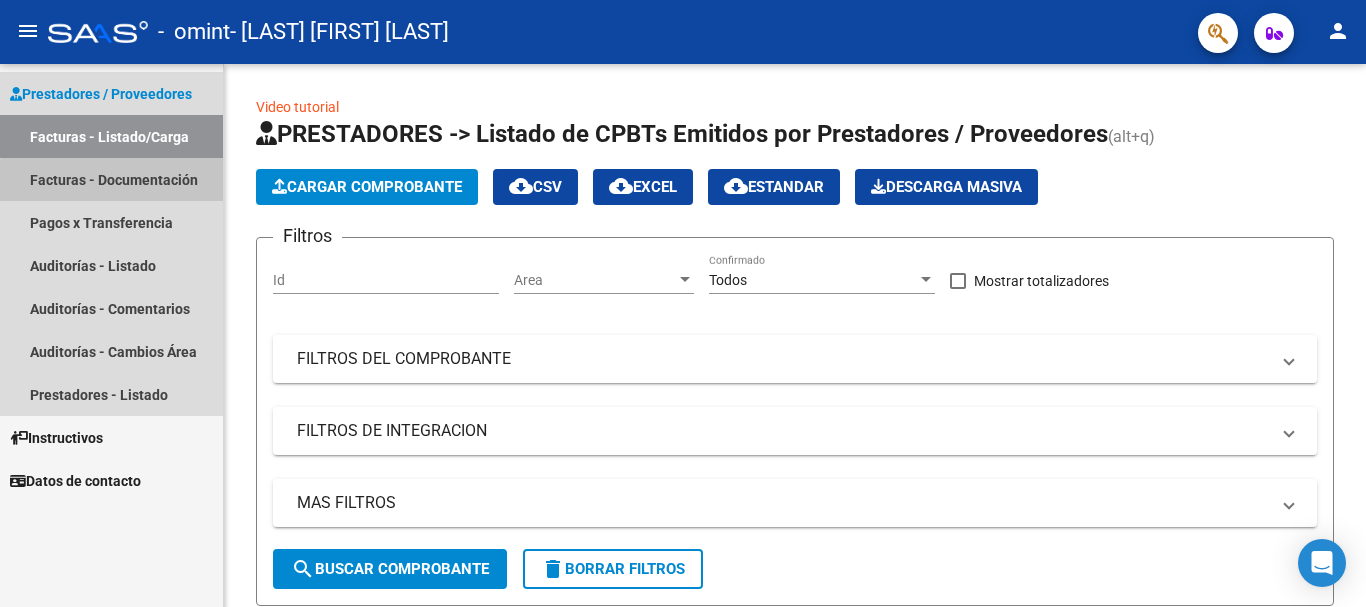 click on "Facturas - Documentación" at bounding box center [111, 179] 